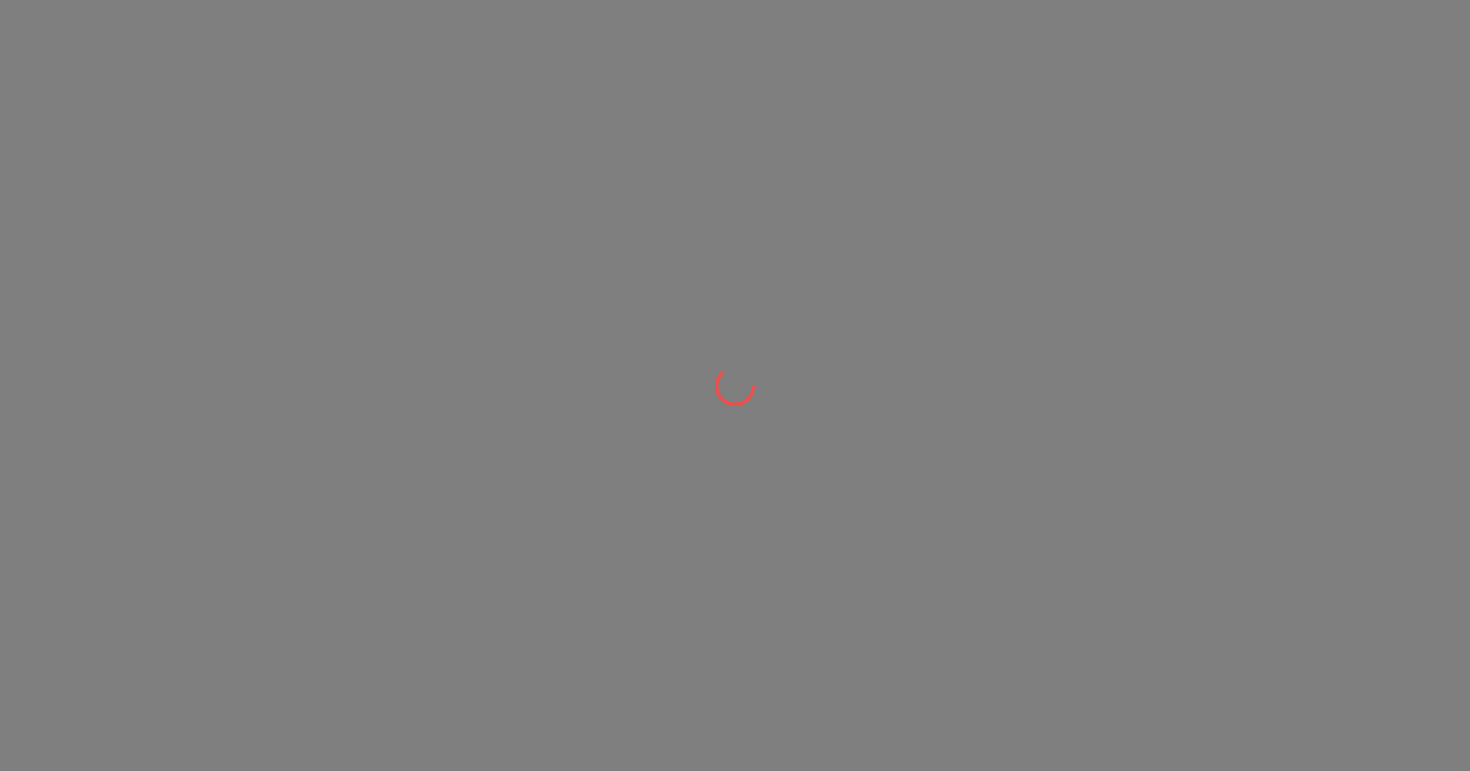 scroll, scrollTop: 0, scrollLeft: 0, axis: both 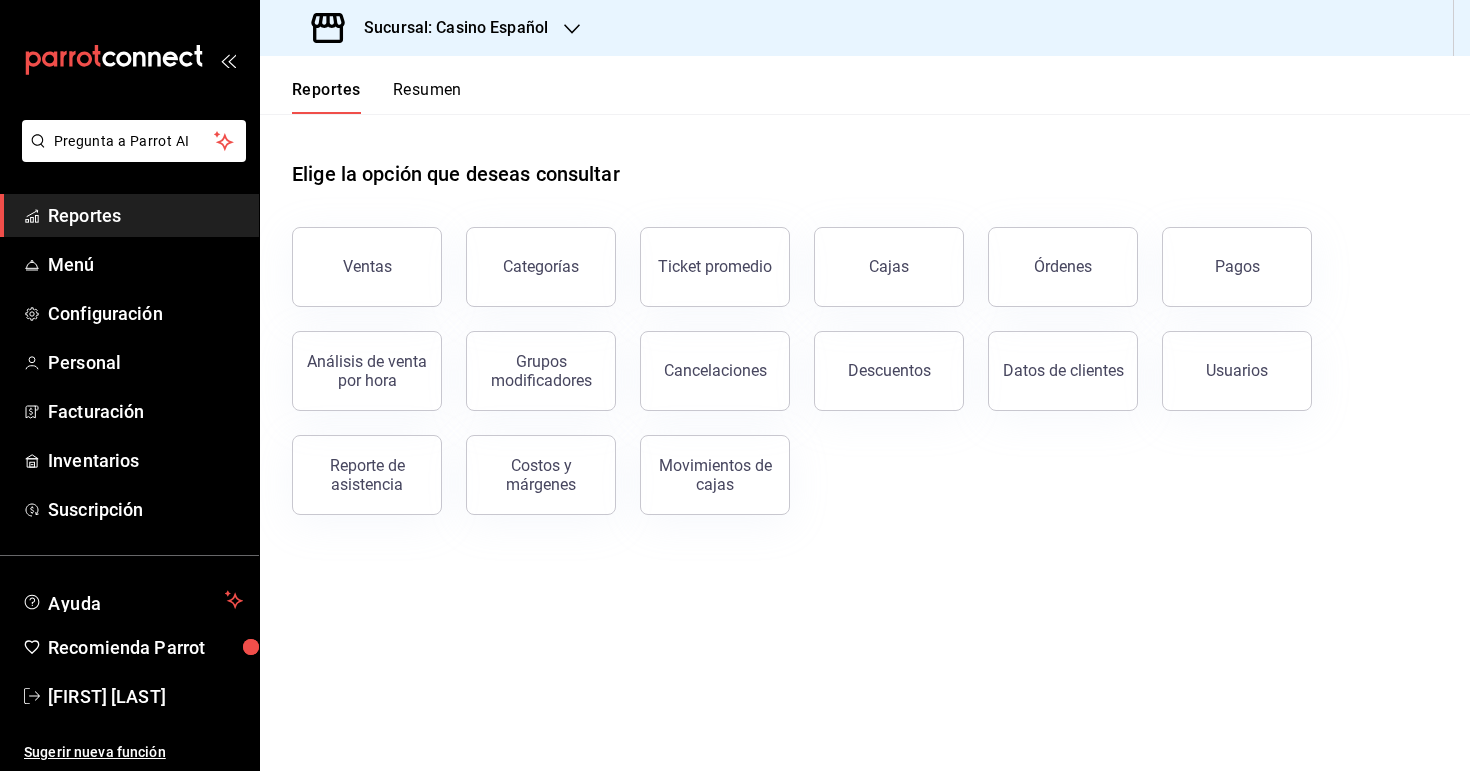click on "Sucursal: Casino Español" at bounding box center [448, 28] 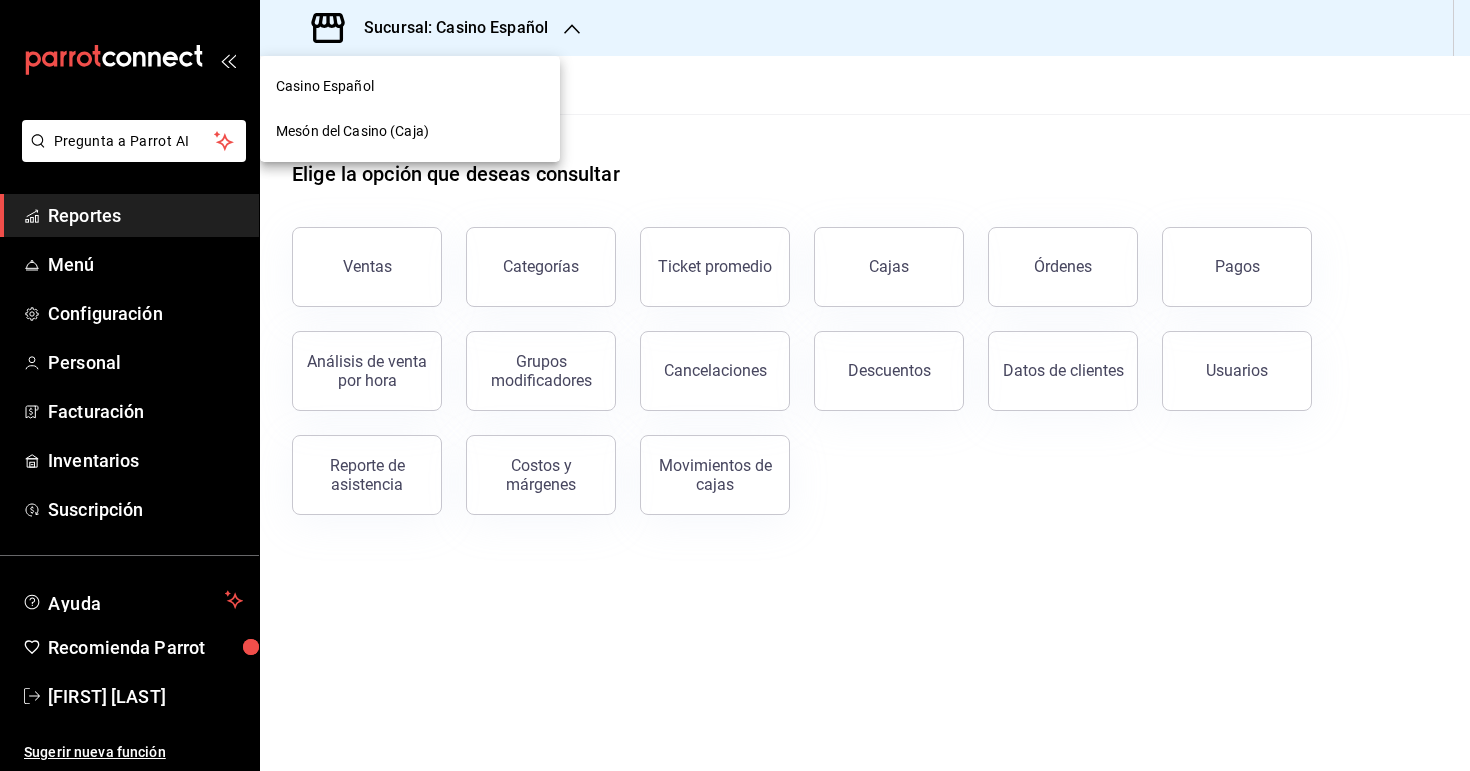 click on "Mesón del Casino (Caja)" at bounding box center [352, 131] 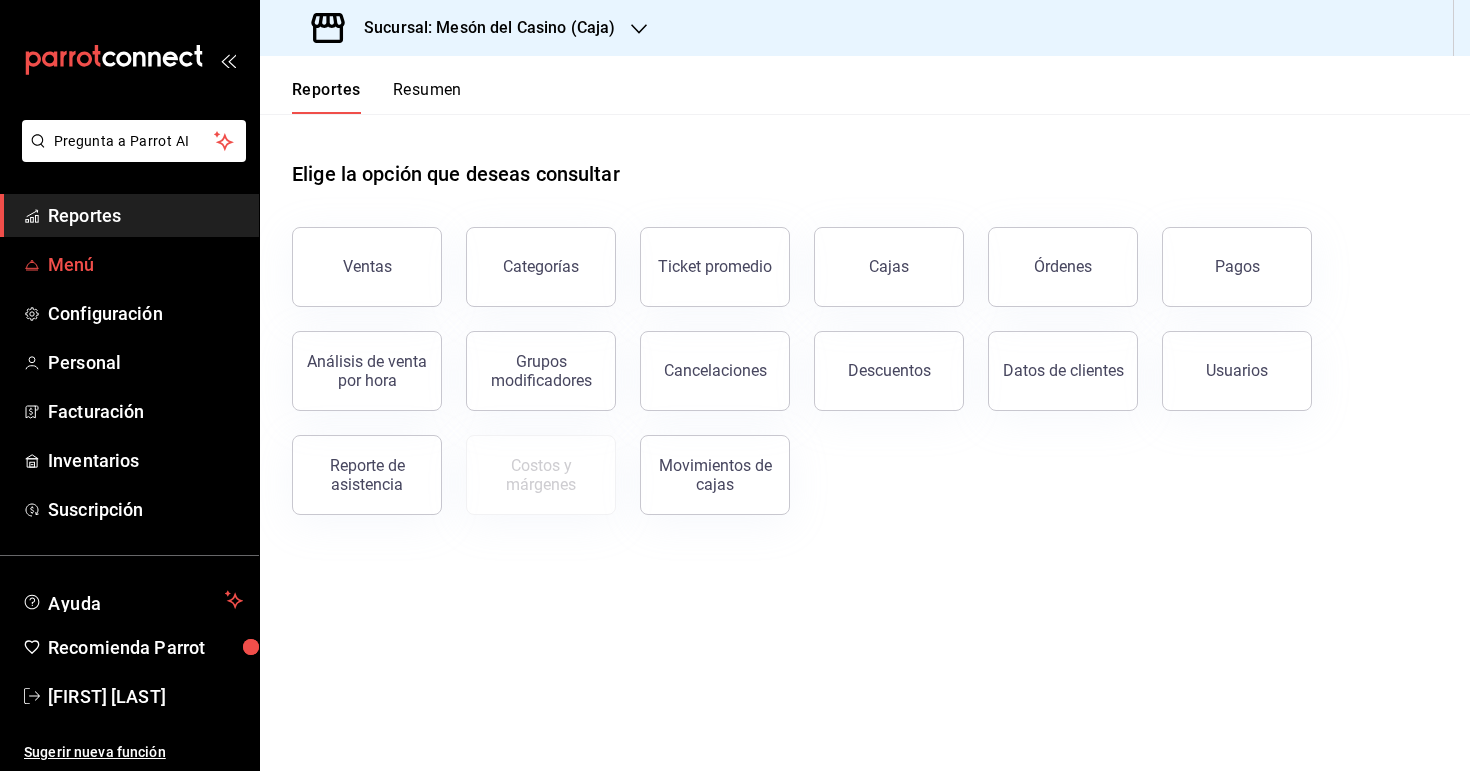 click on "Menú" at bounding box center [145, 264] 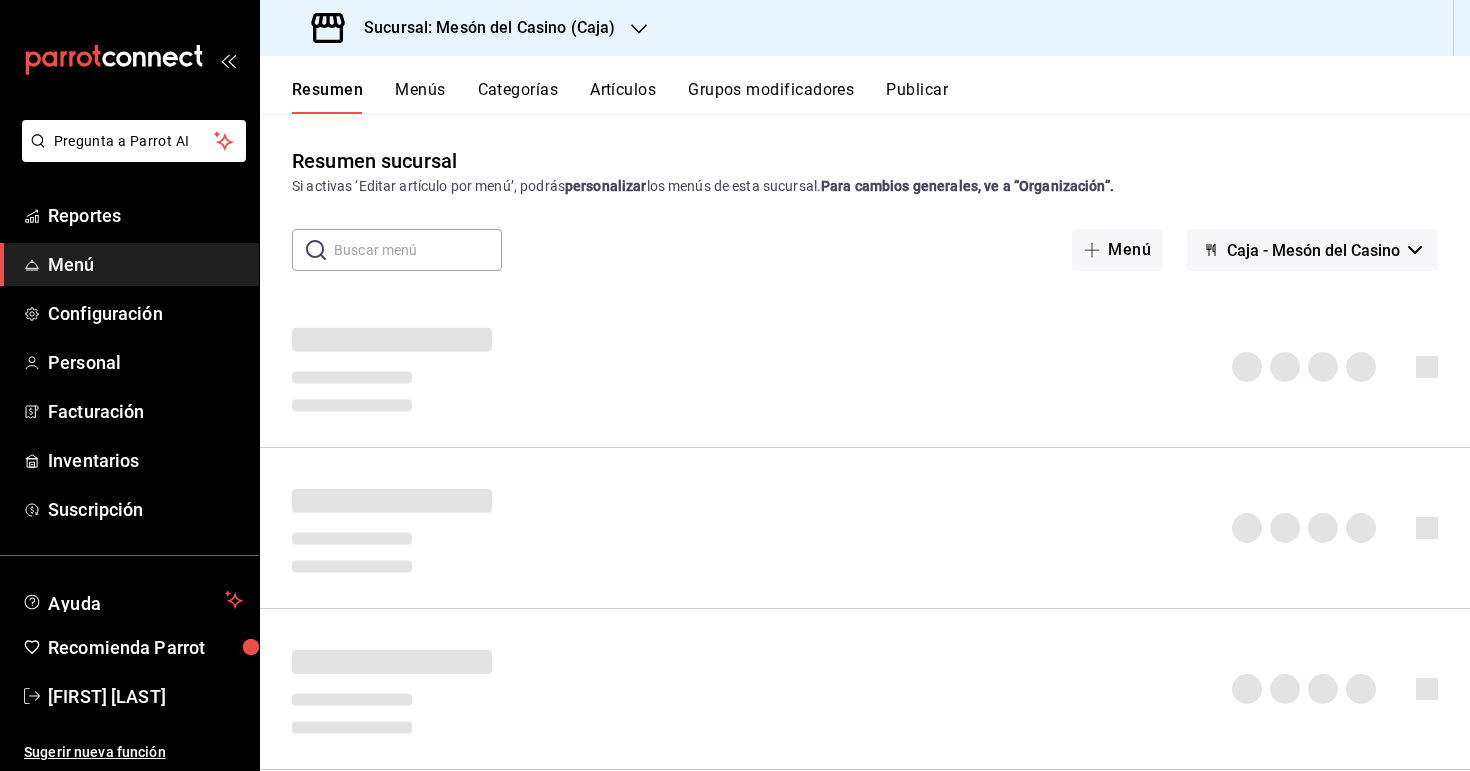 click on "Artículos" at bounding box center [623, 97] 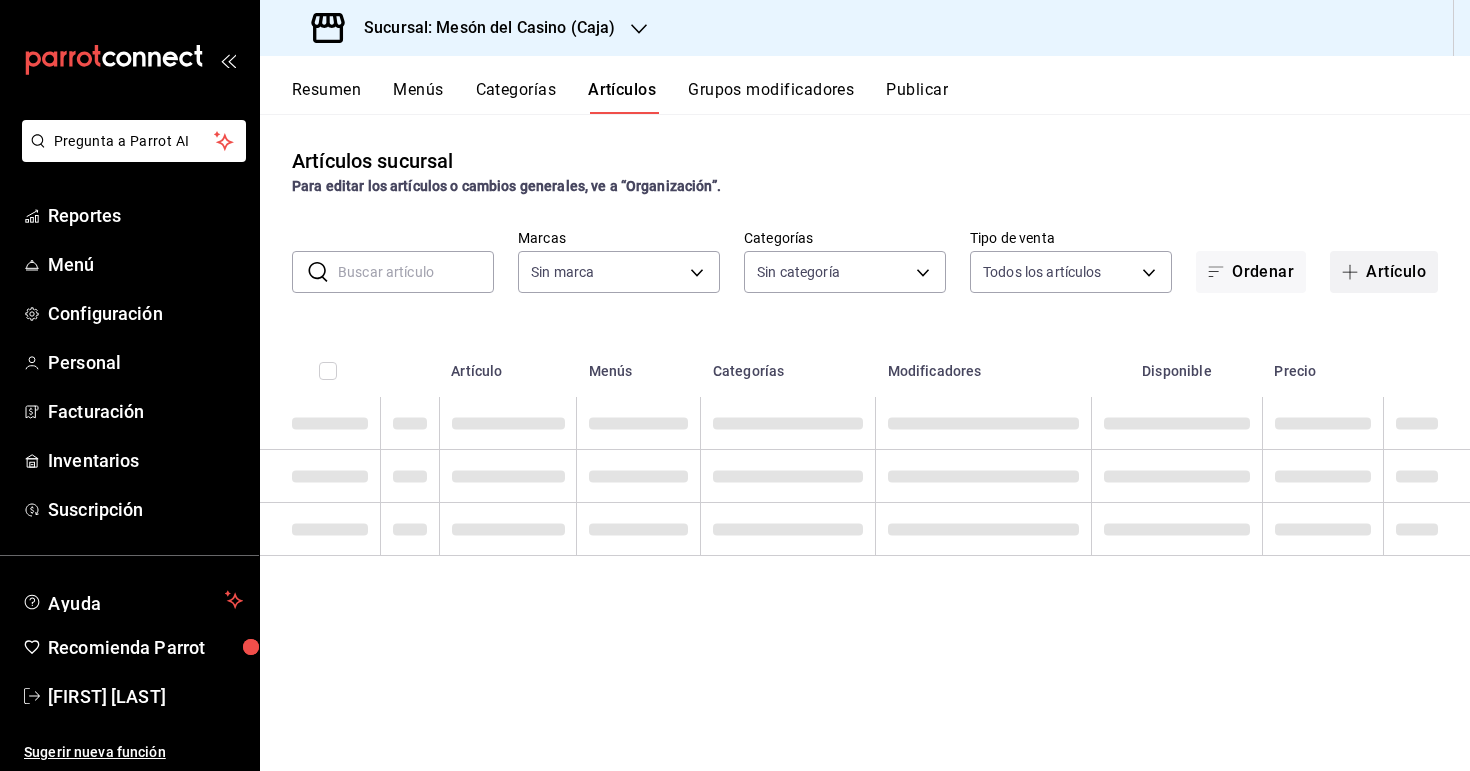 click on "Artículo" at bounding box center (1384, 272) 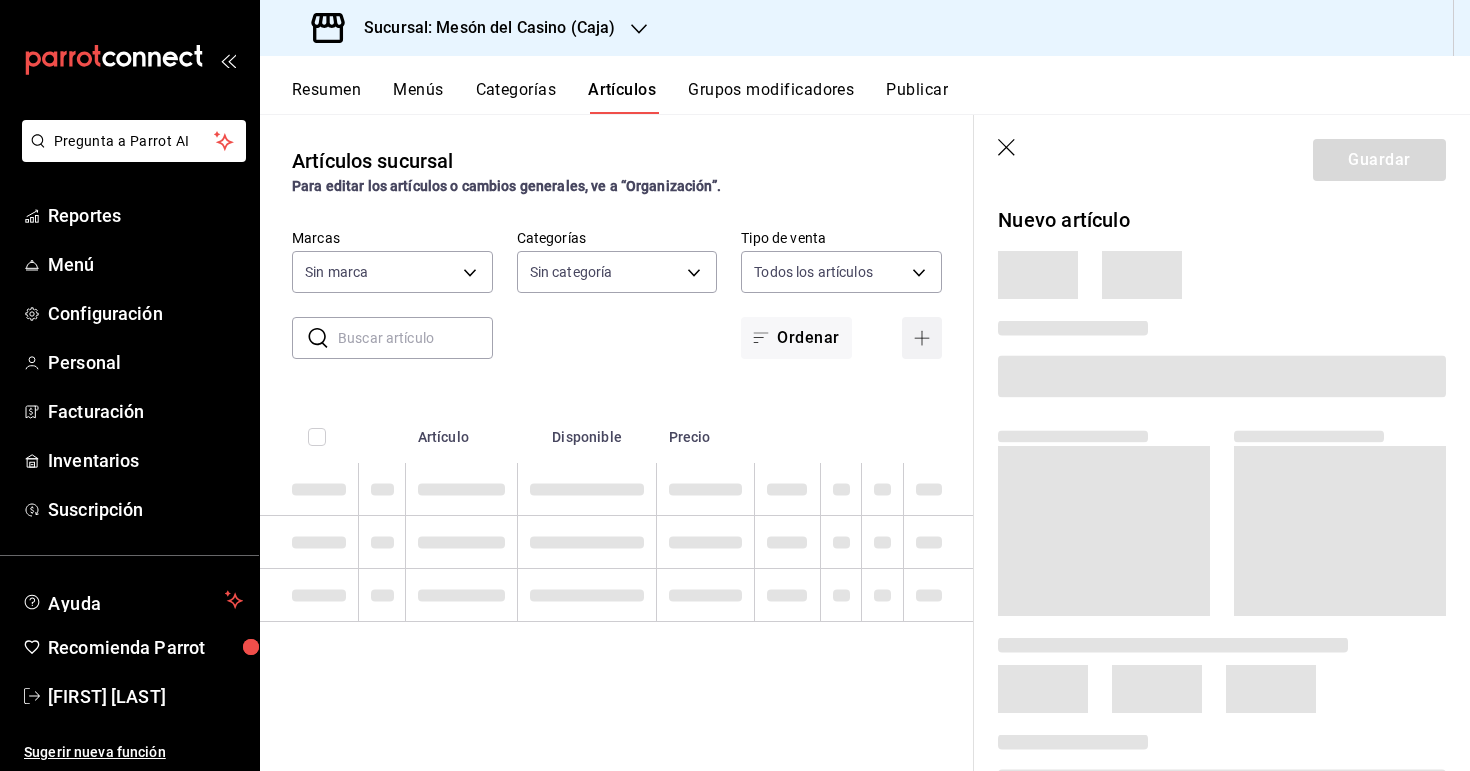 type on "[UUID_LIST]" 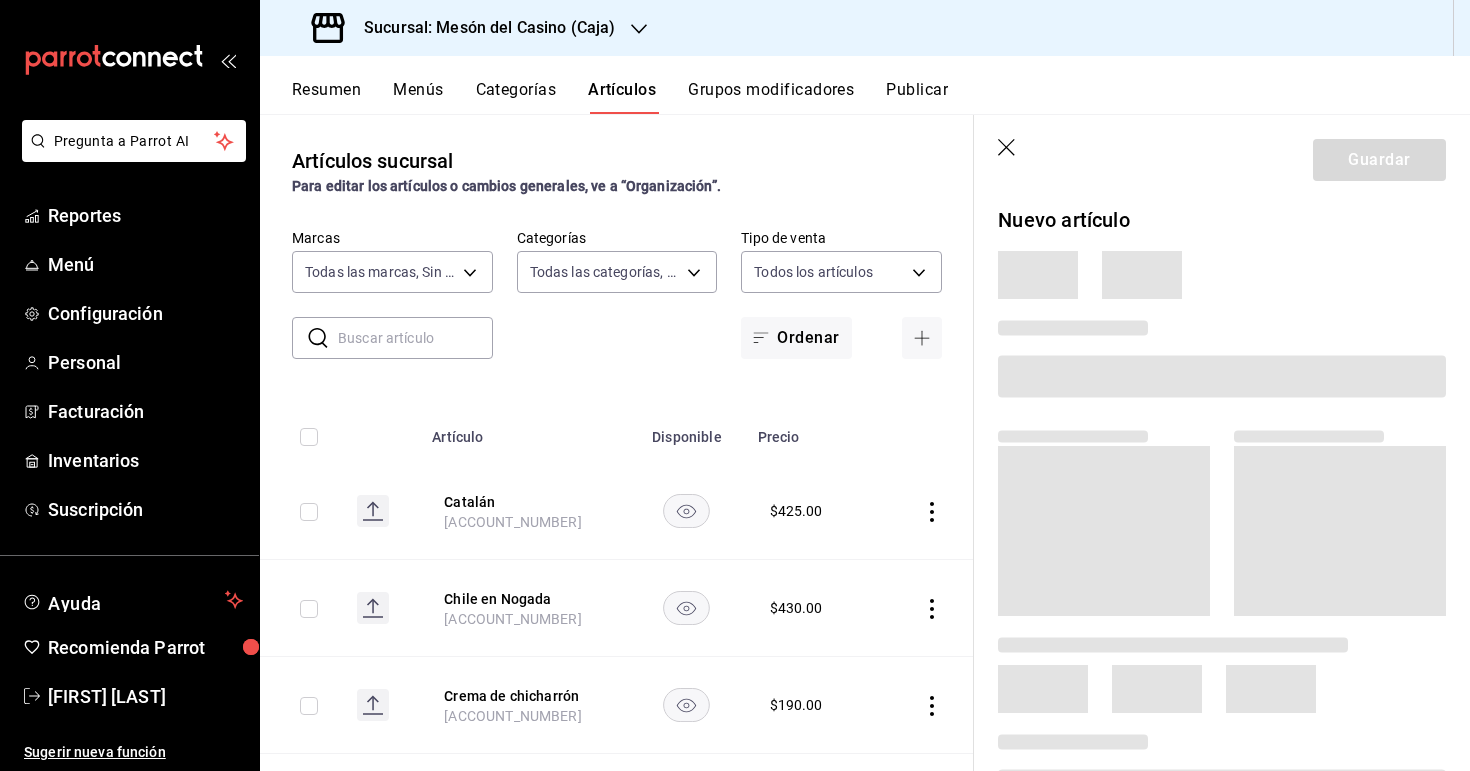 type on "[UUID]" 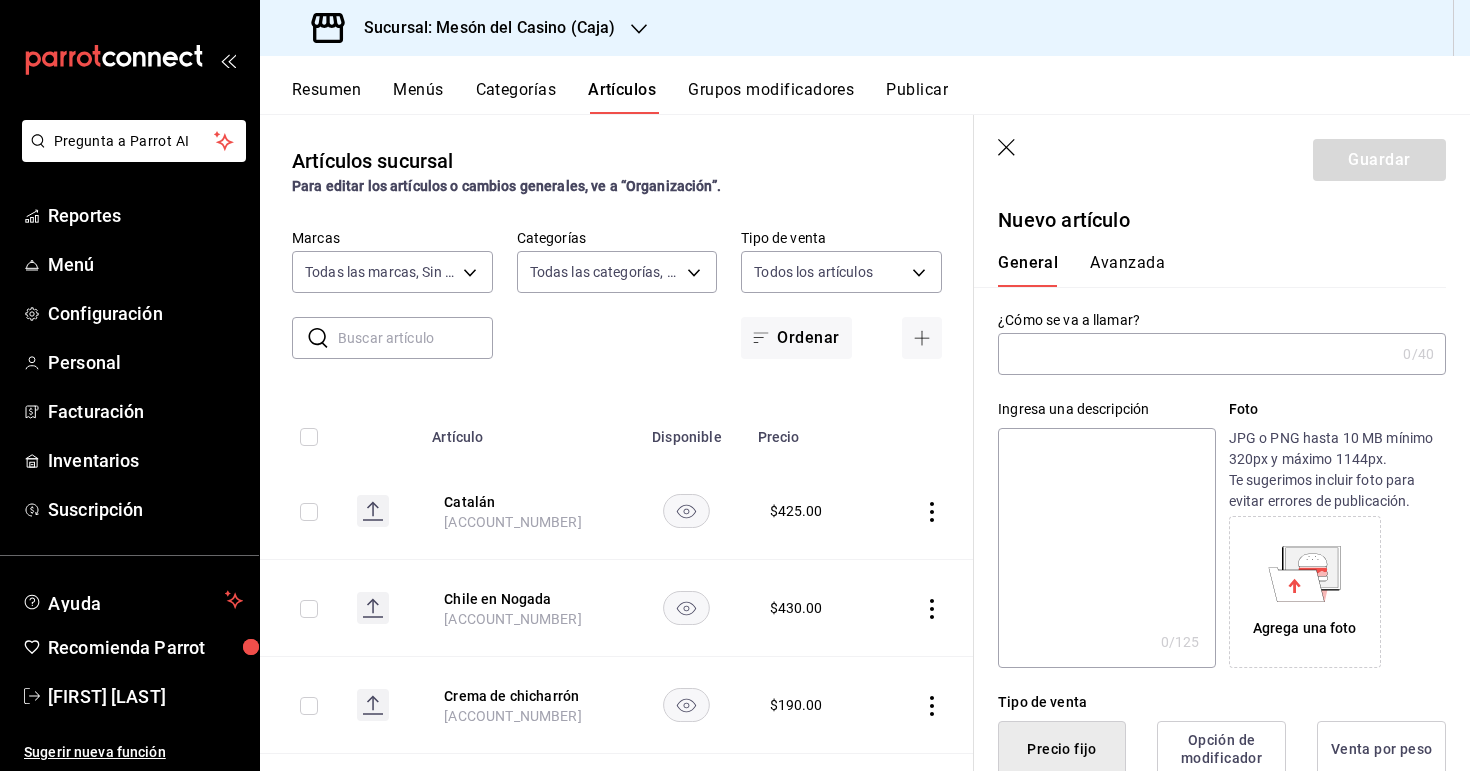 click at bounding box center (1196, 354) 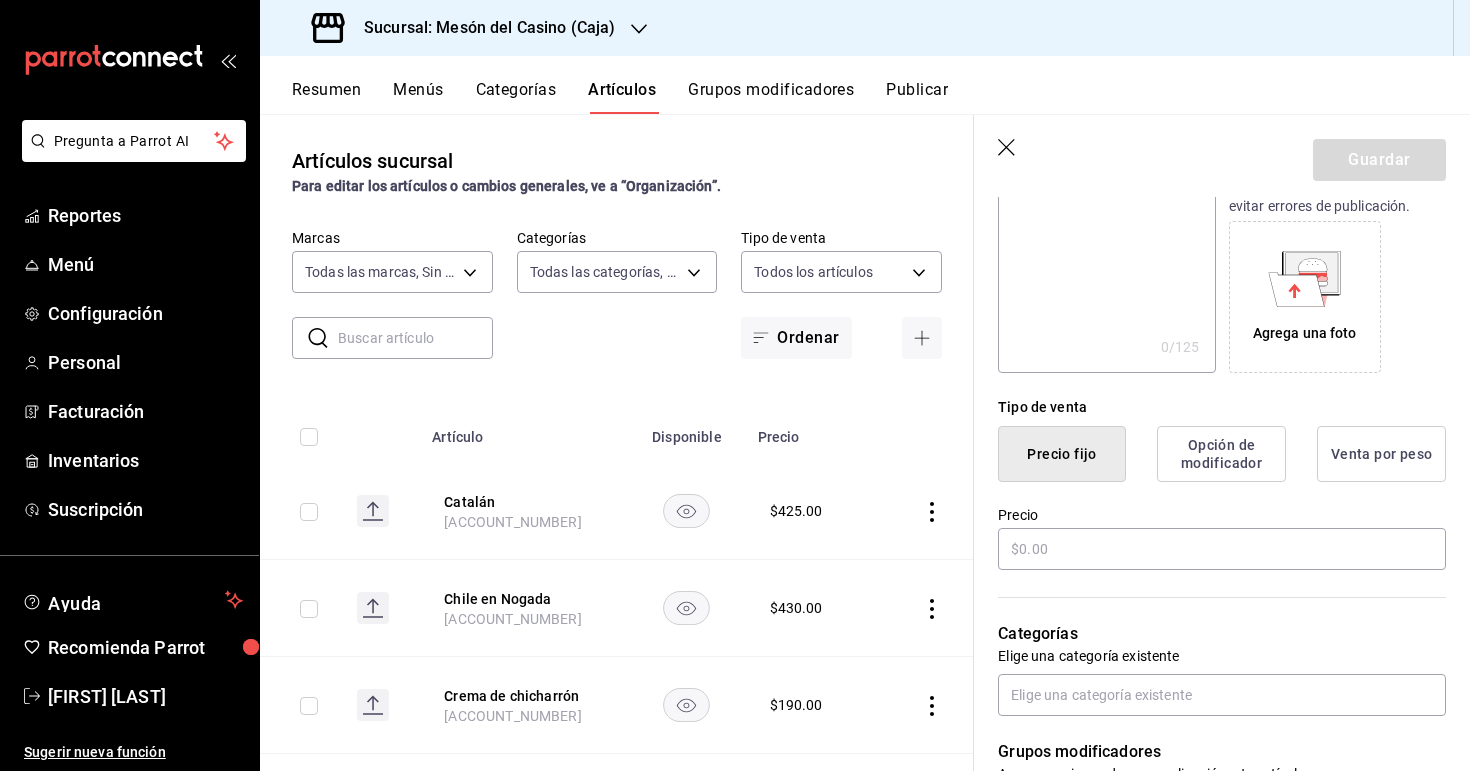scroll, scrollTop: 296, scrollLeft: 0, axis: vertical 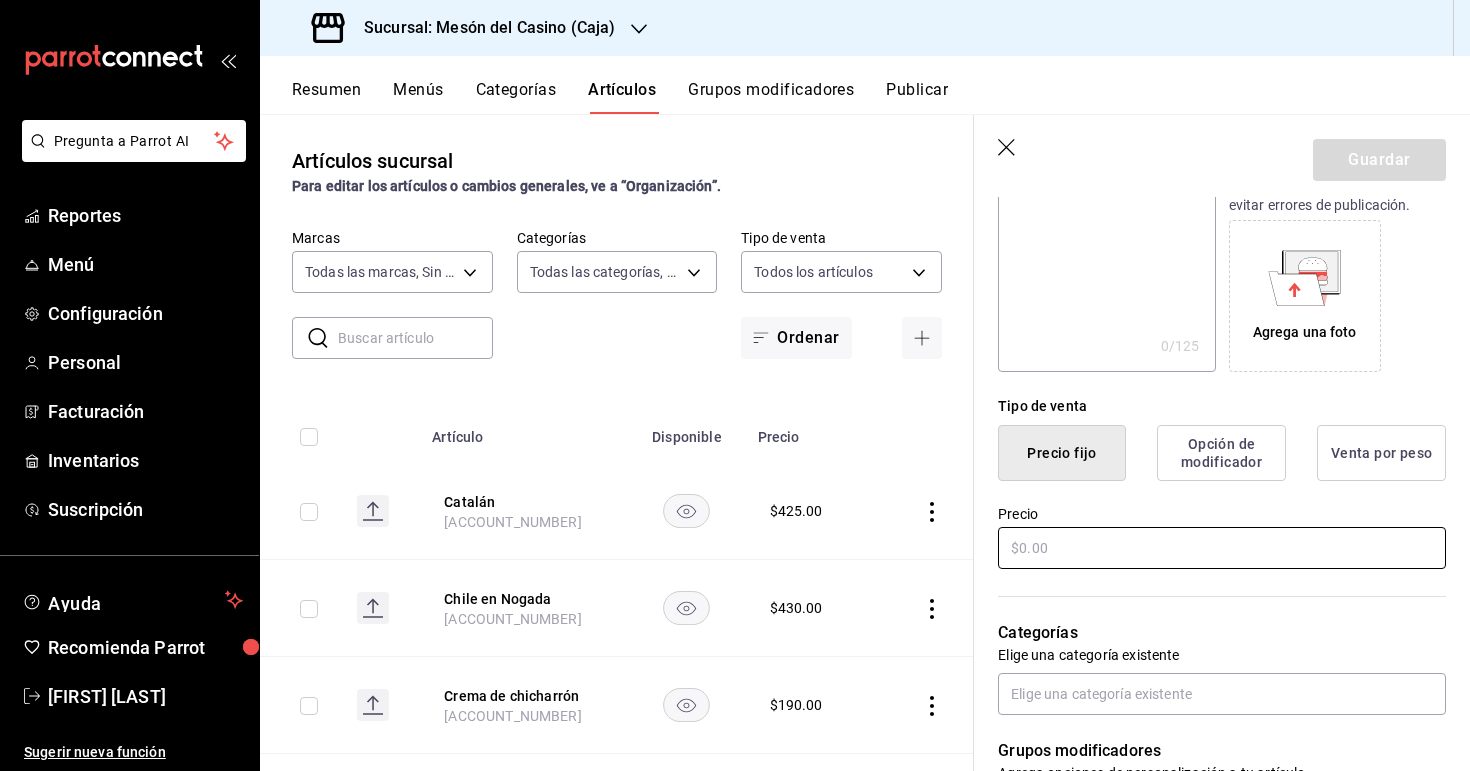 type on "Jamón jabugo" 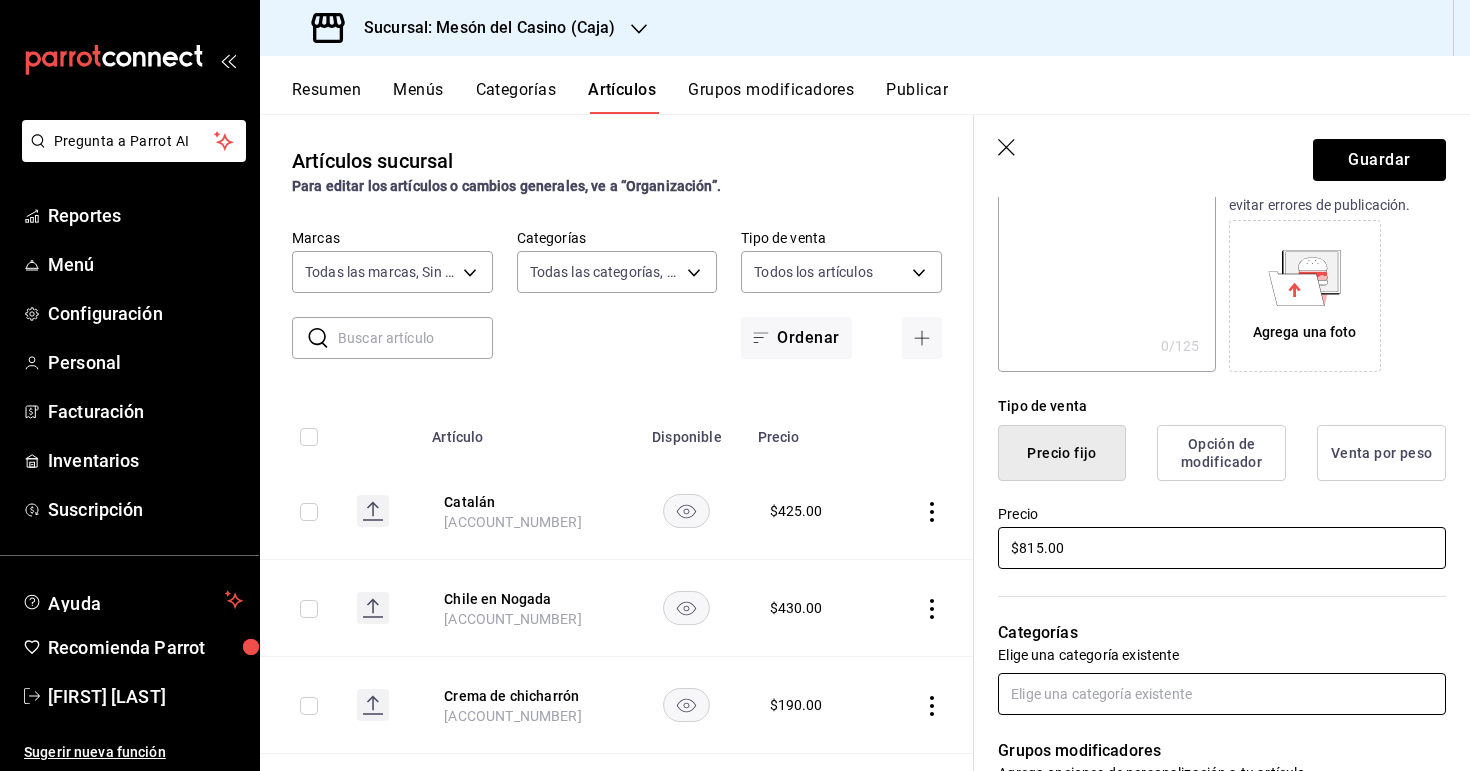 type on "$815.00" 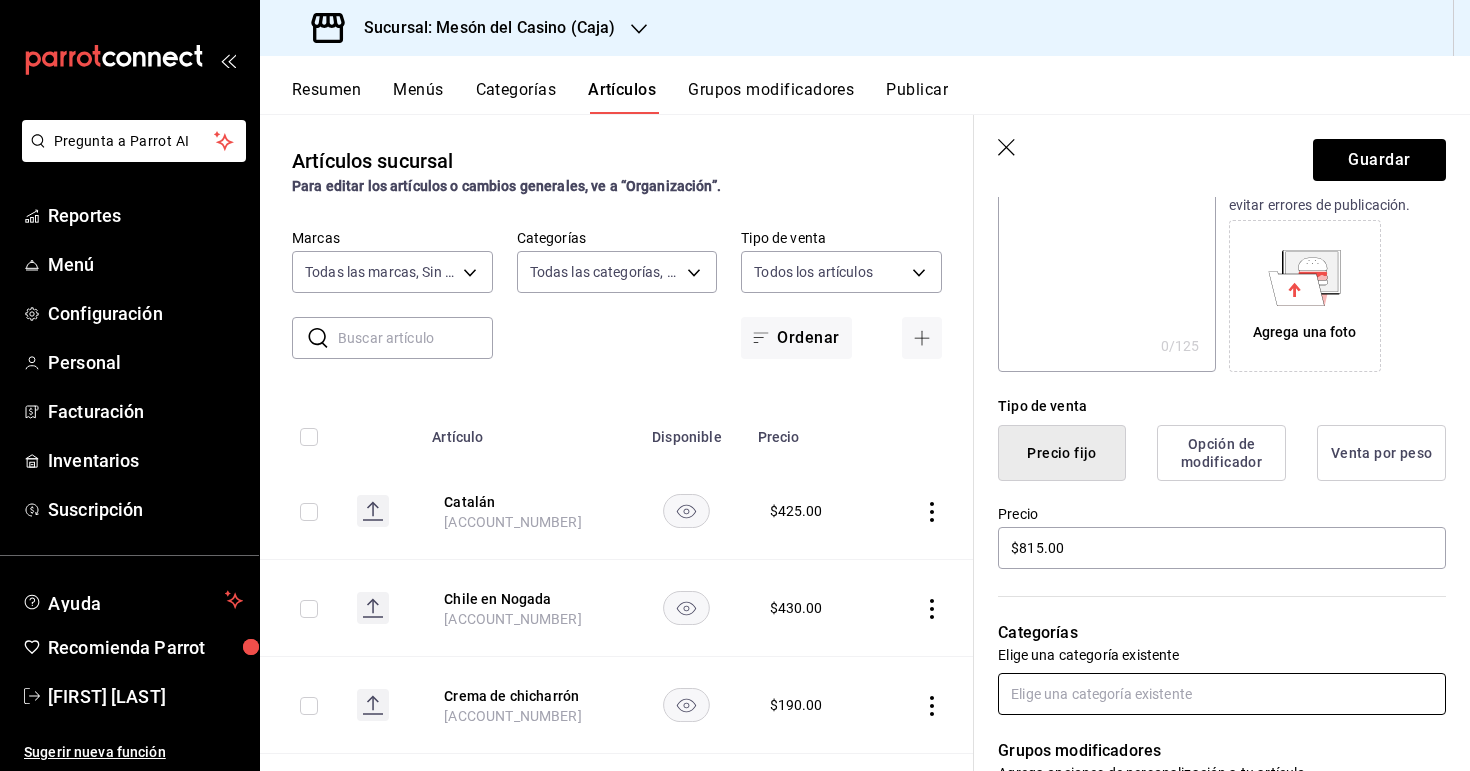 click at bounding box center (1222, 694) 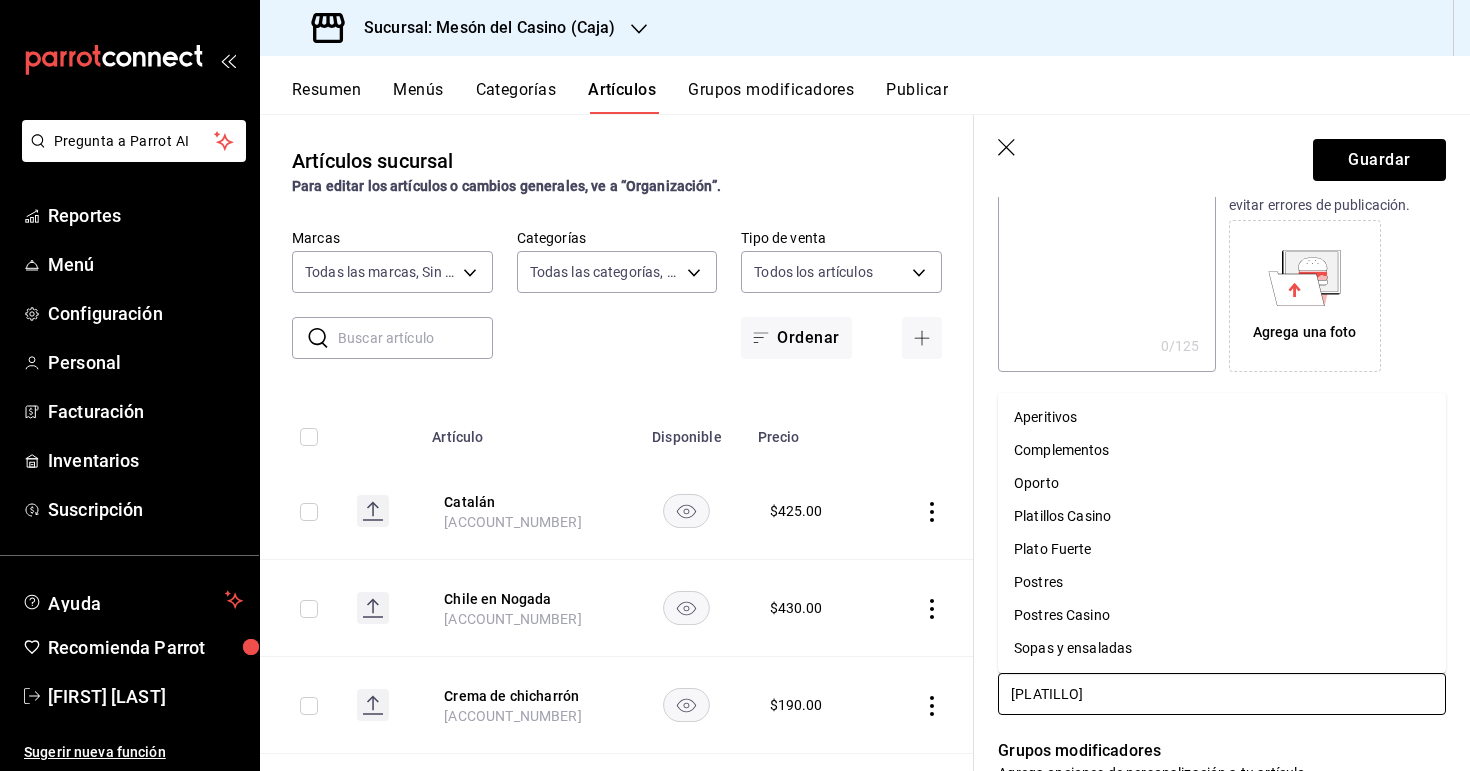 type on "[PLATILLO]" 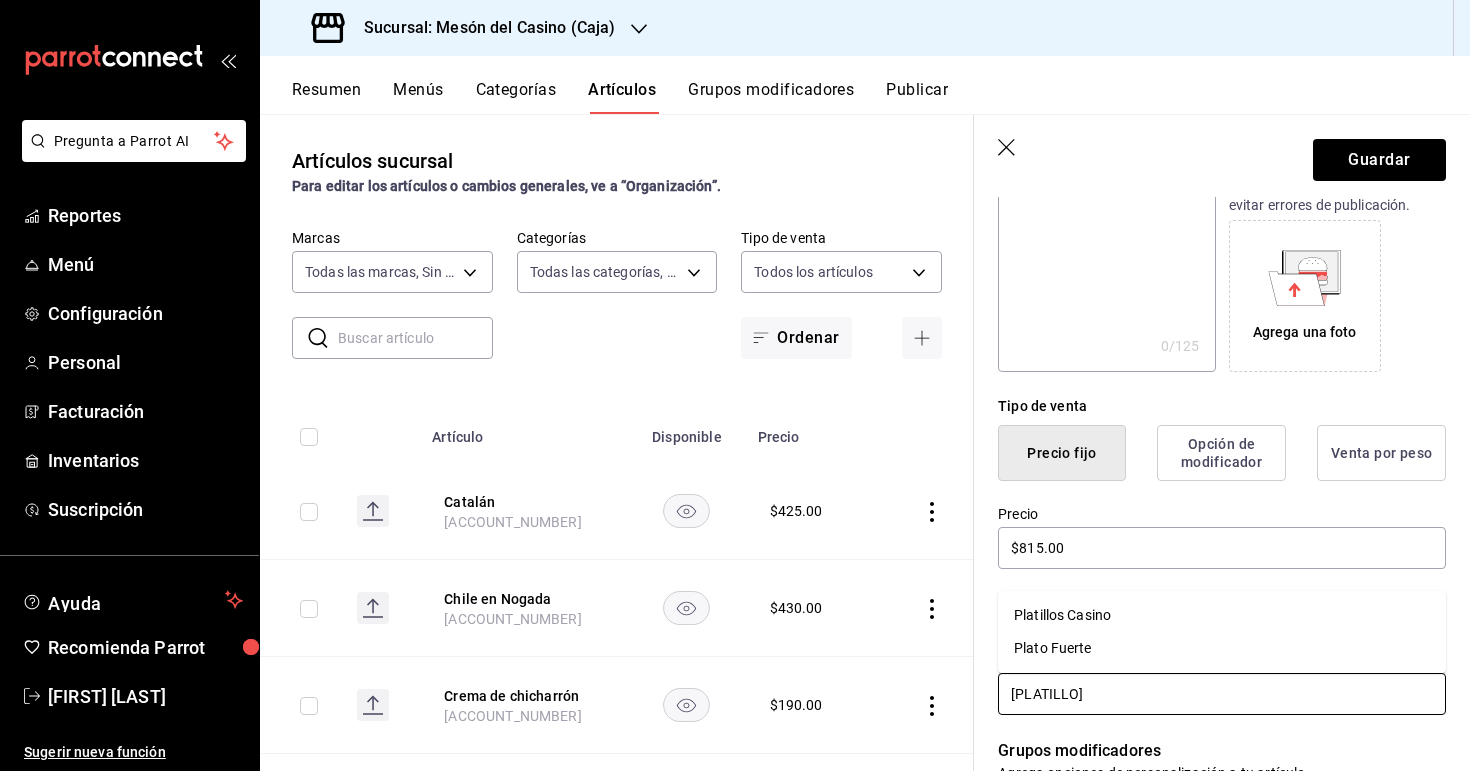 click on "Platillos Casino" at bounding box center (1222, 615) 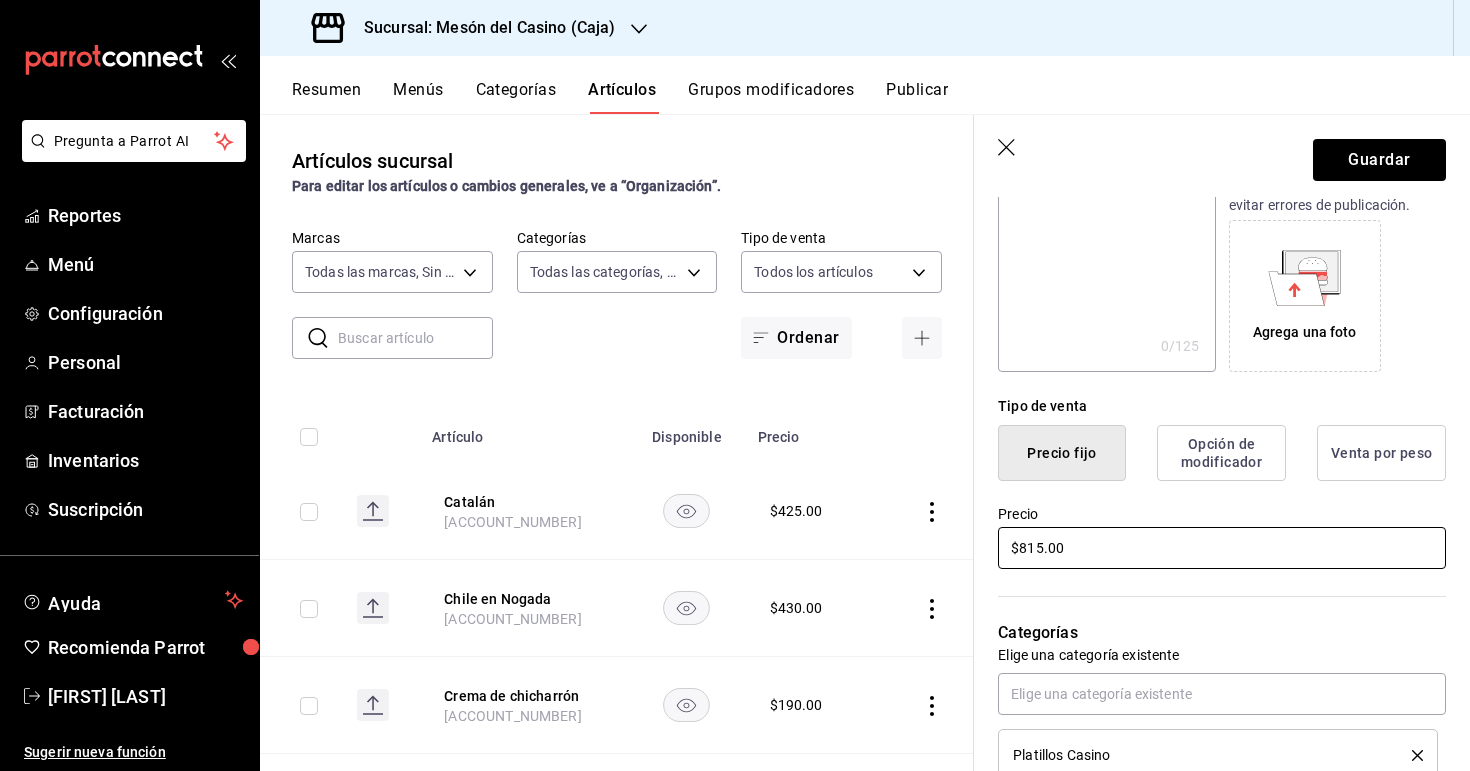 click on "$815.00" at bounding box center (1222, 548) 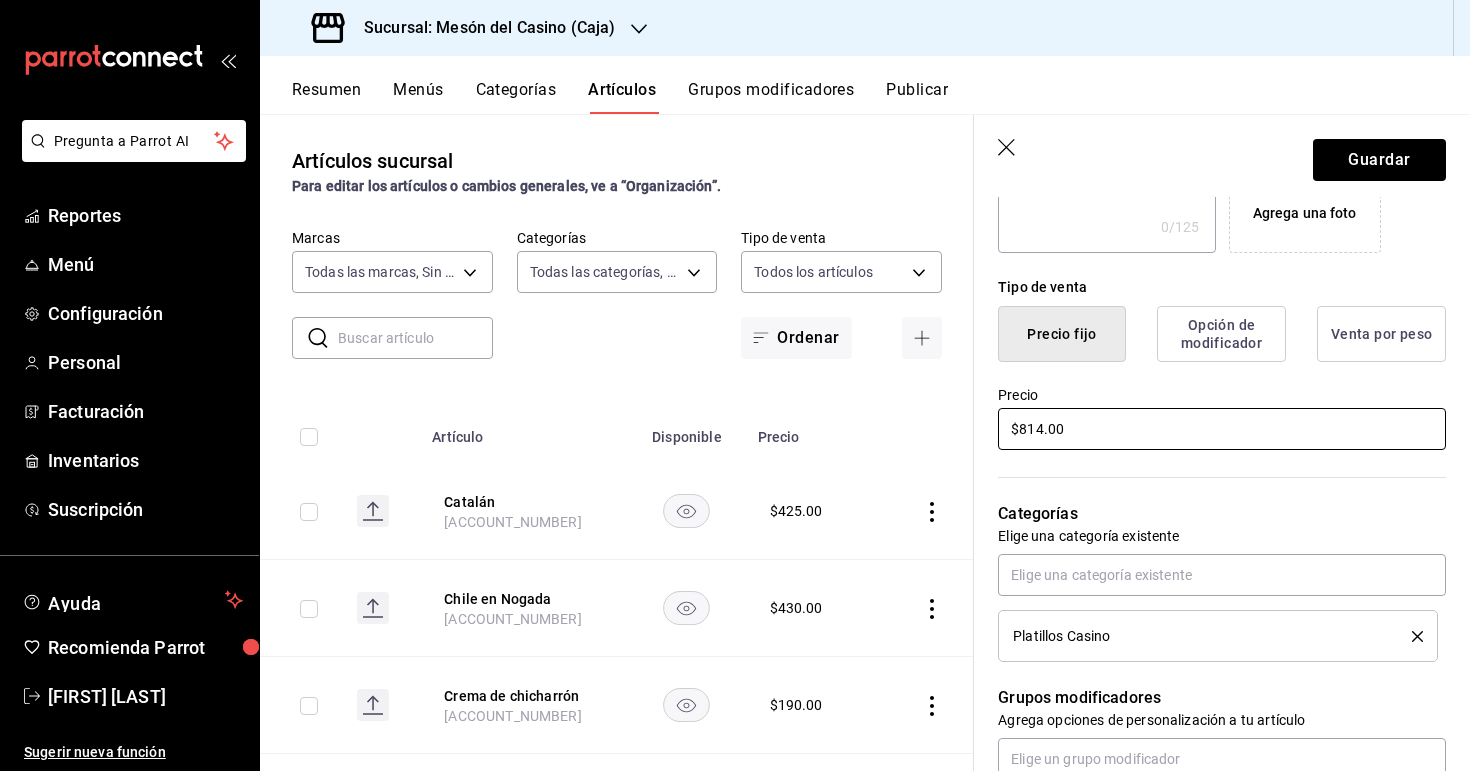 scroll, scrollTop: 448, scrollLeft: 0, axis: vertical 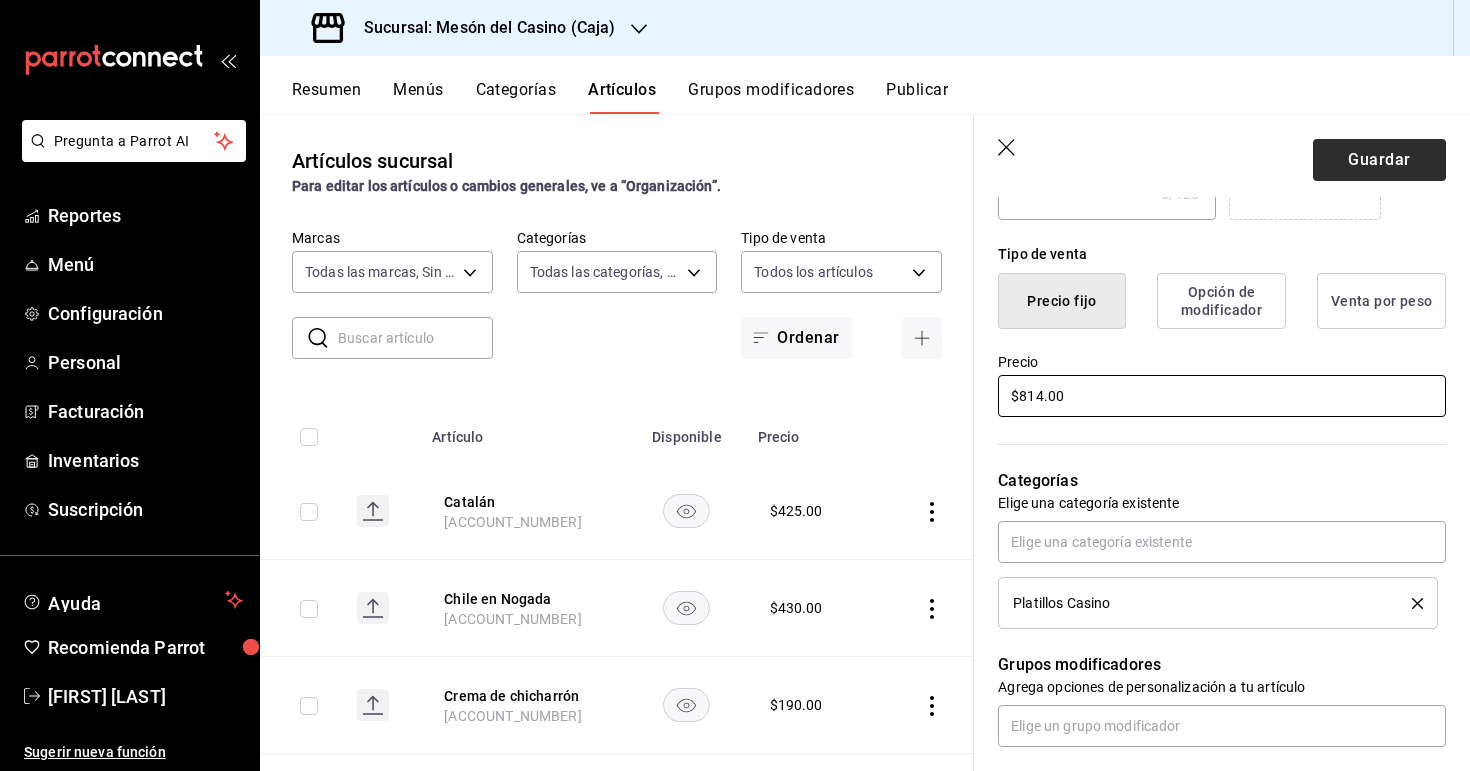 type on "$814.00" 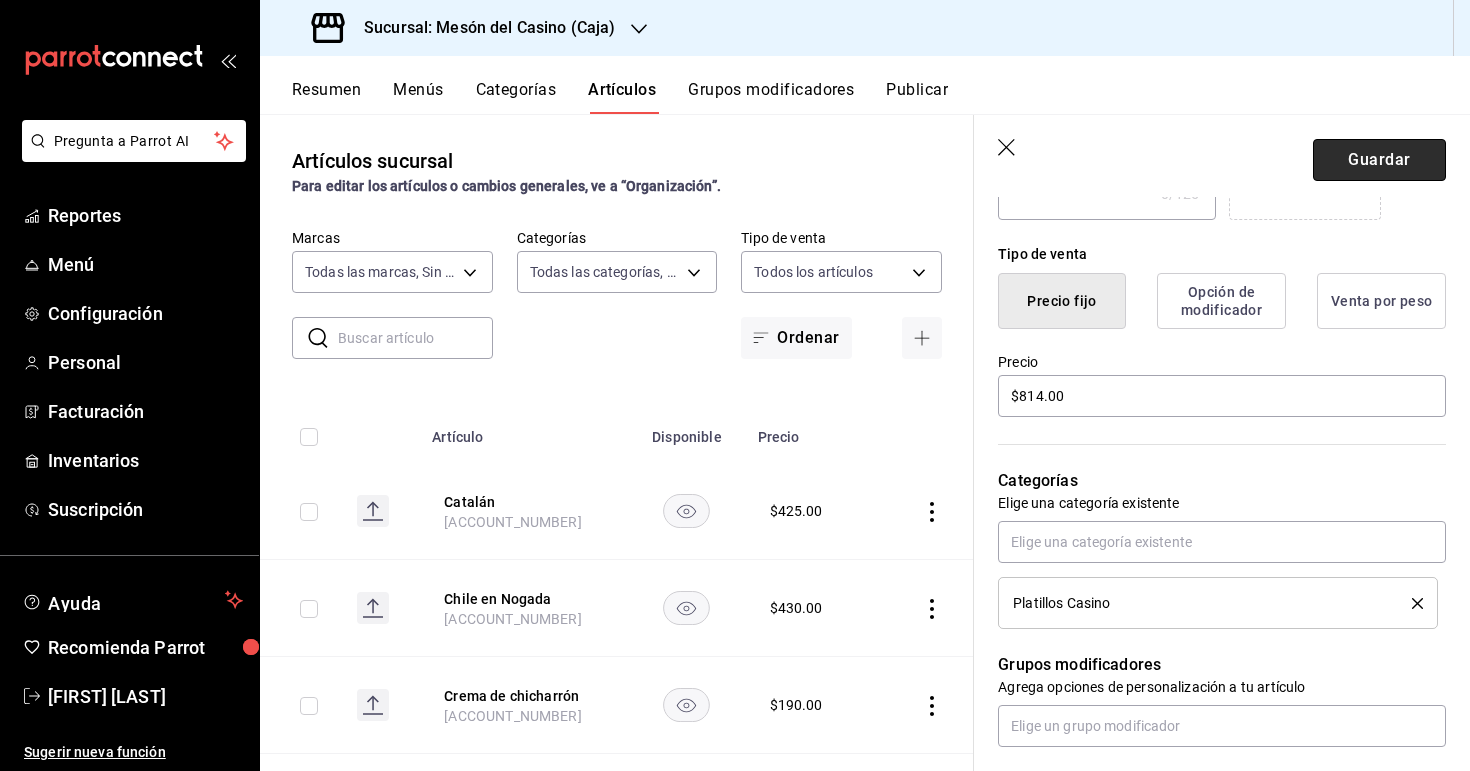 click on "Guardar" at bounding box center (1379, 160) 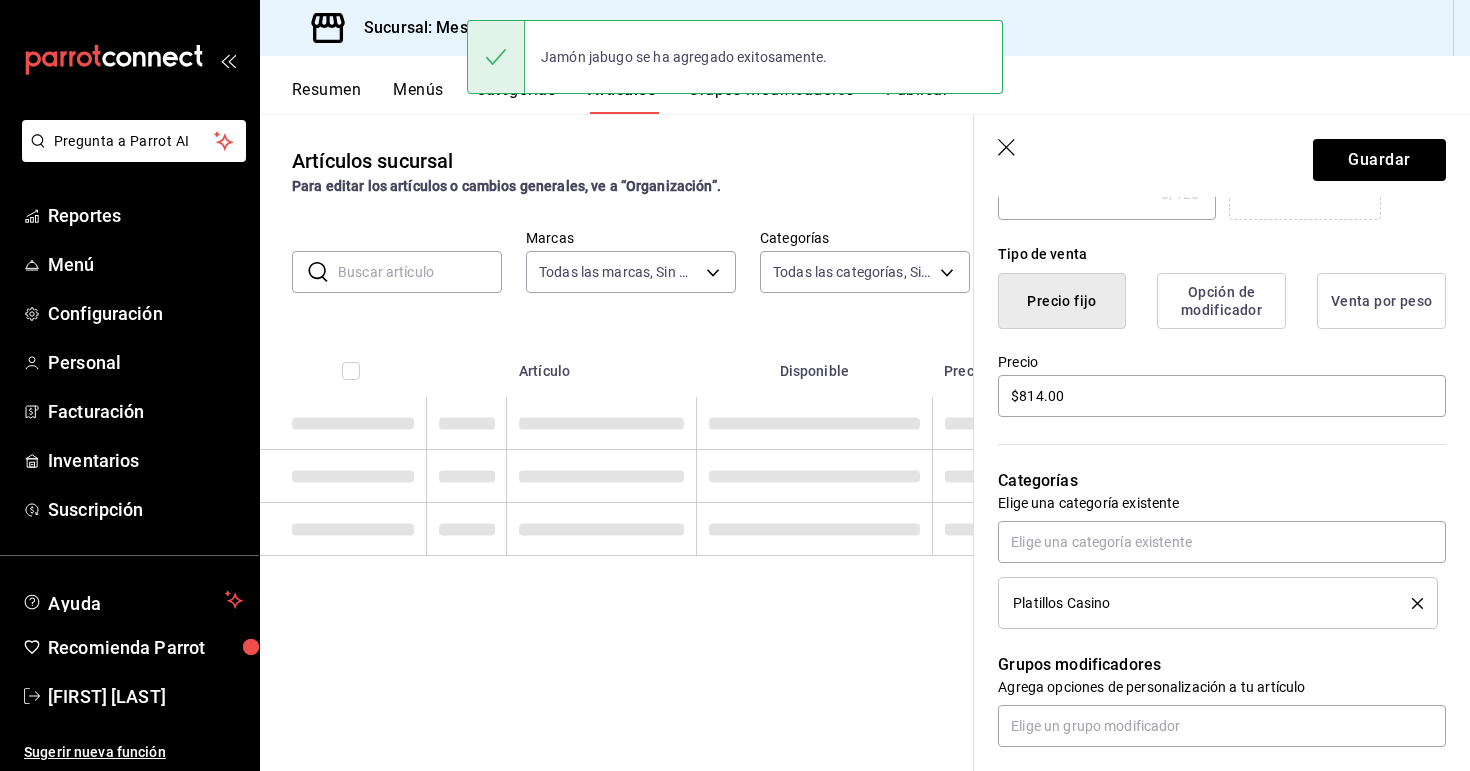 scroll, scrollTop: 0, scrollLeft: 0, axis: both 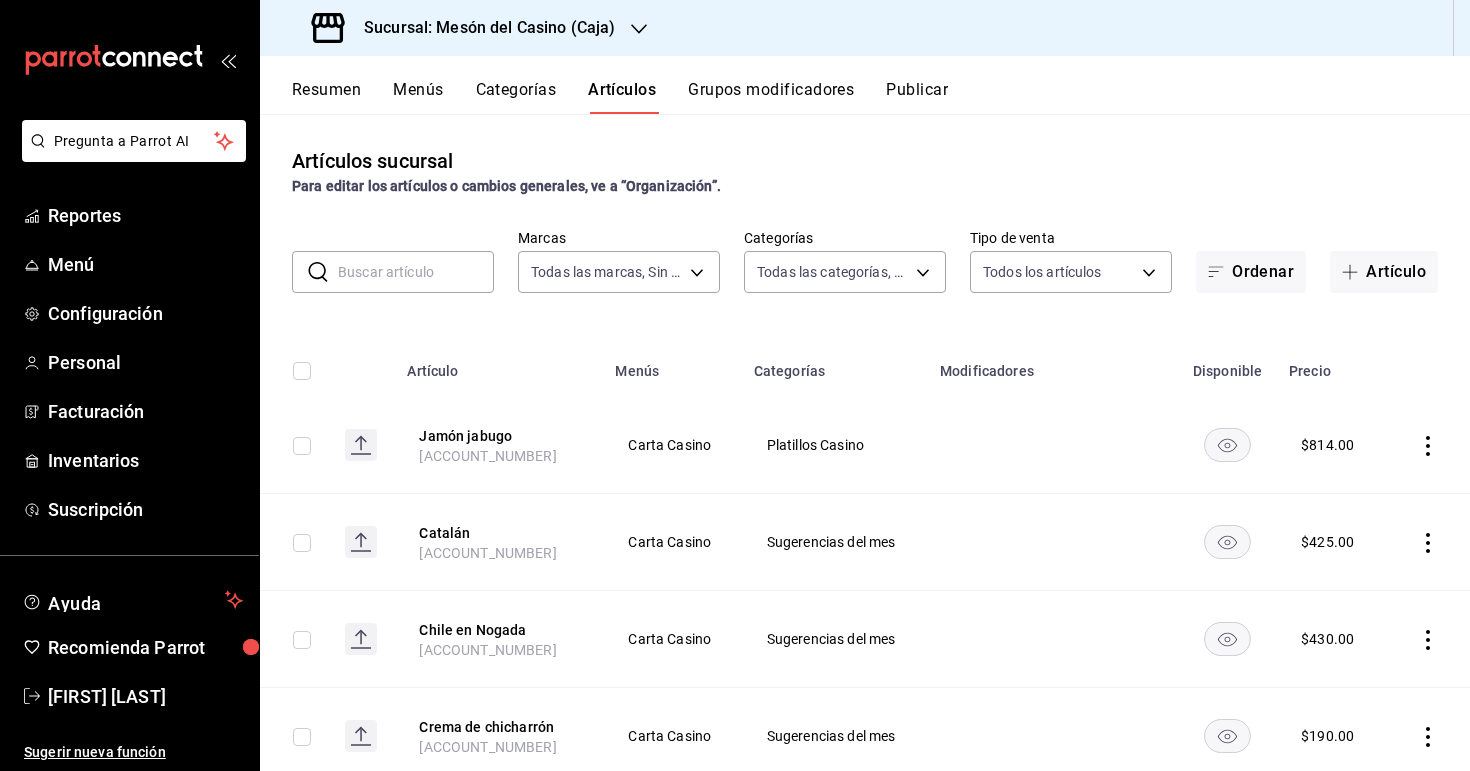 click at bounding box center (1430, 445) 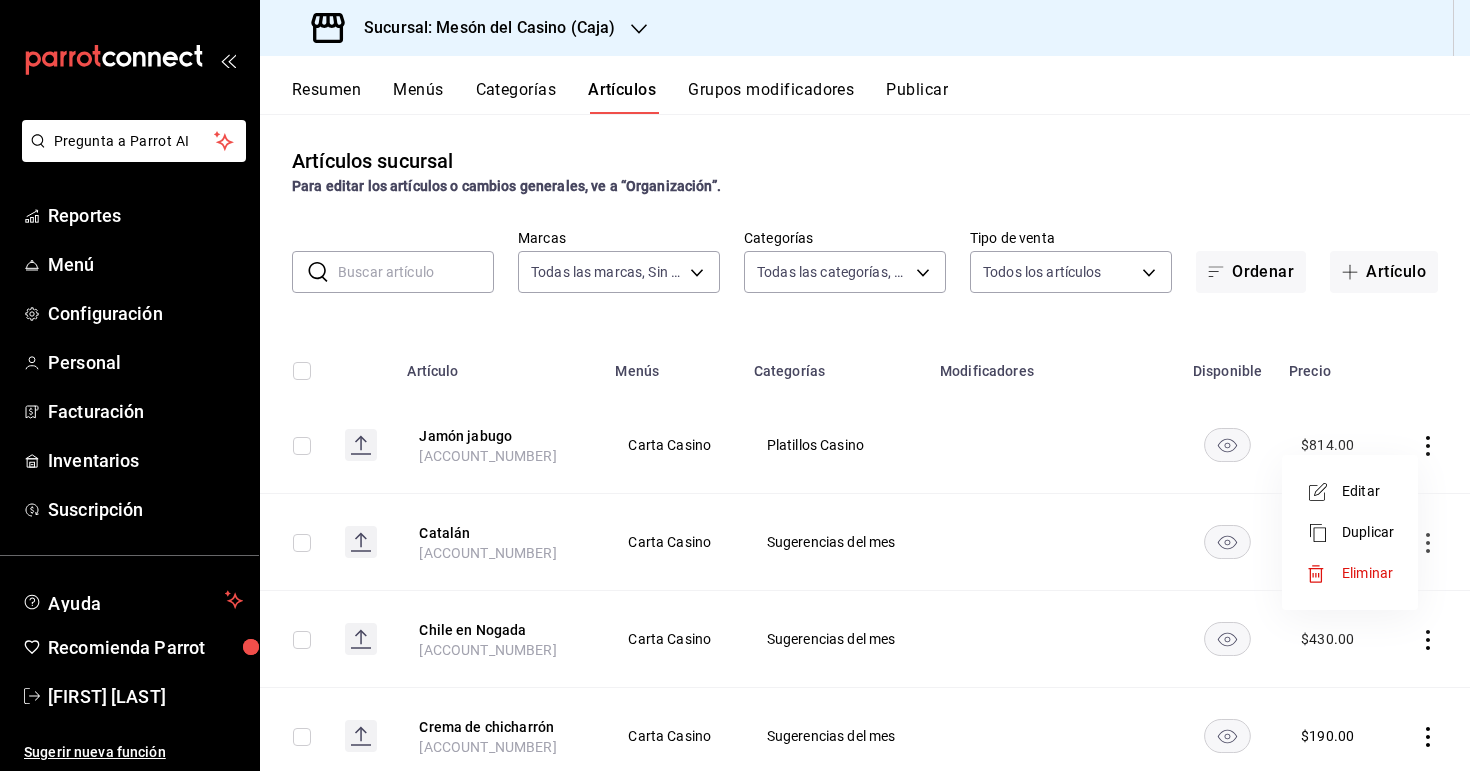 click on "Editar" at bounding box center (1368, 491) 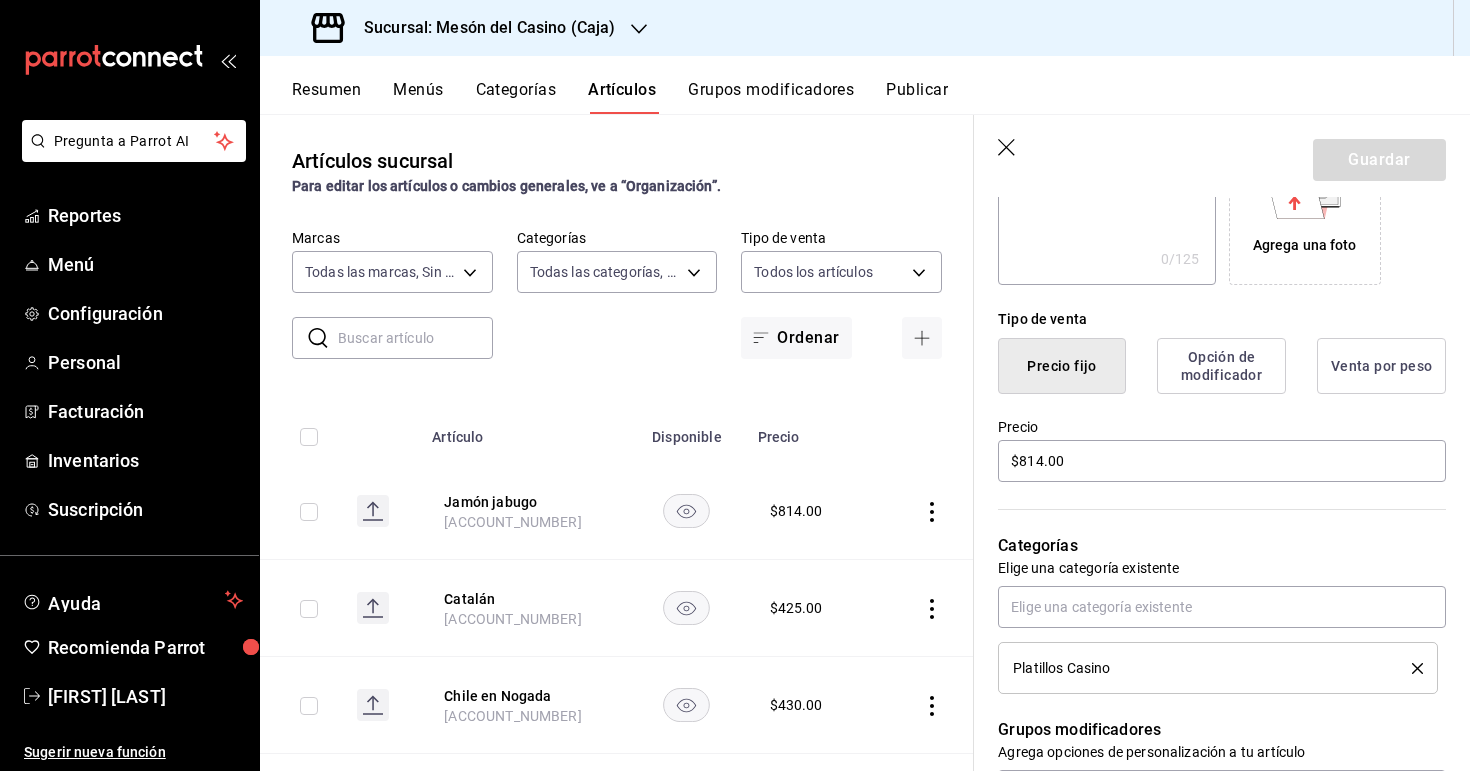 scroll, scrollTop: 385, scrollLeft: 0, axis: vertical 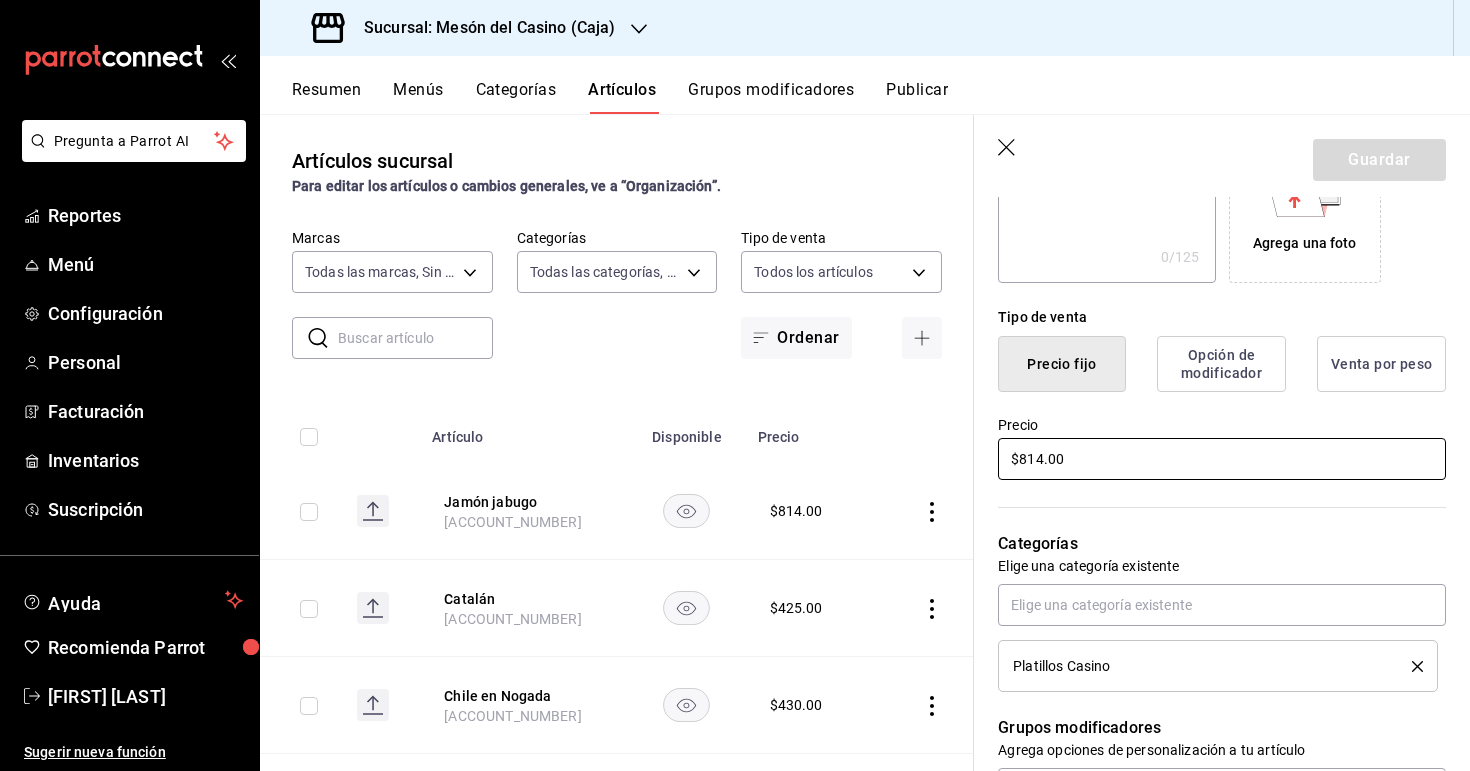 click on "$814.00" at bounding box center [1222, 459] 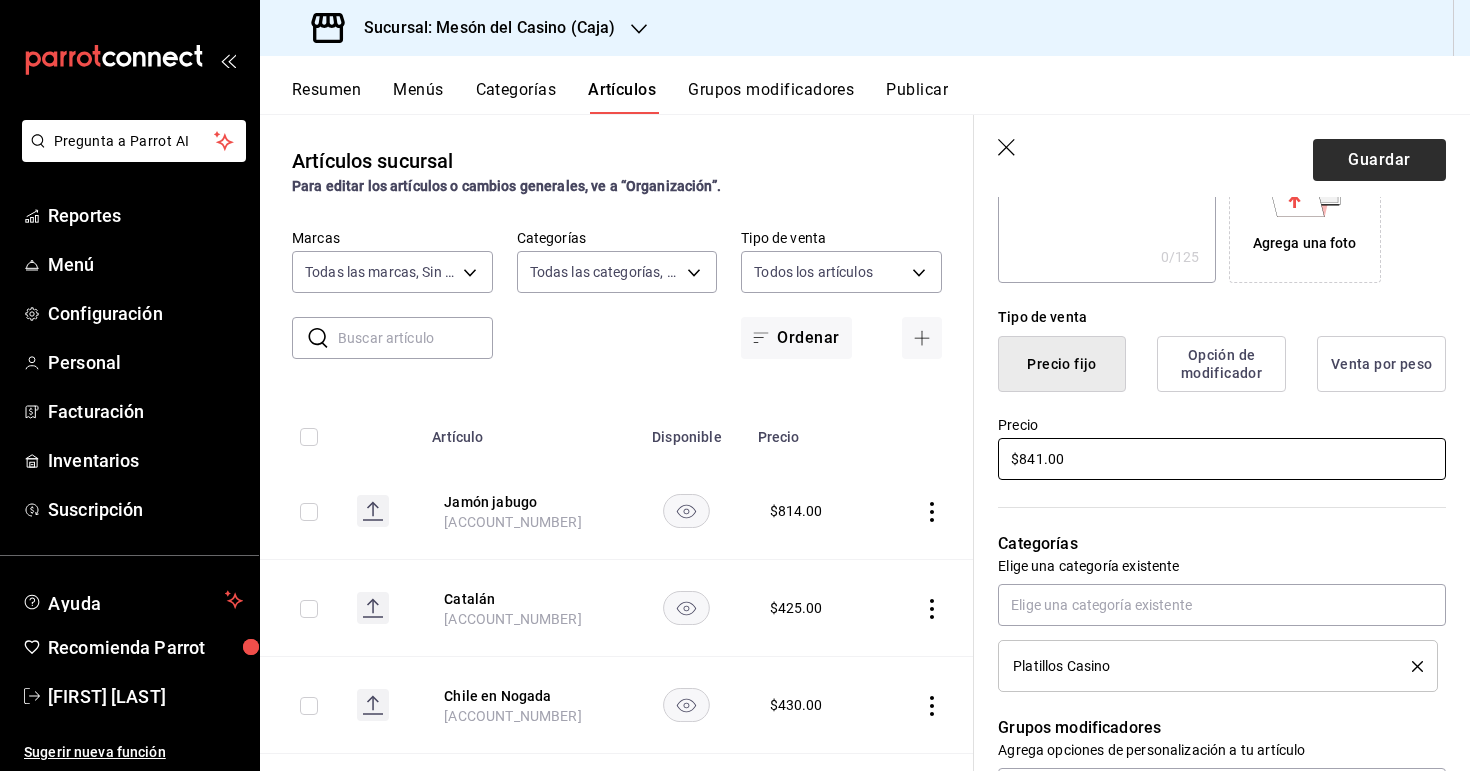 type on "$841.00" 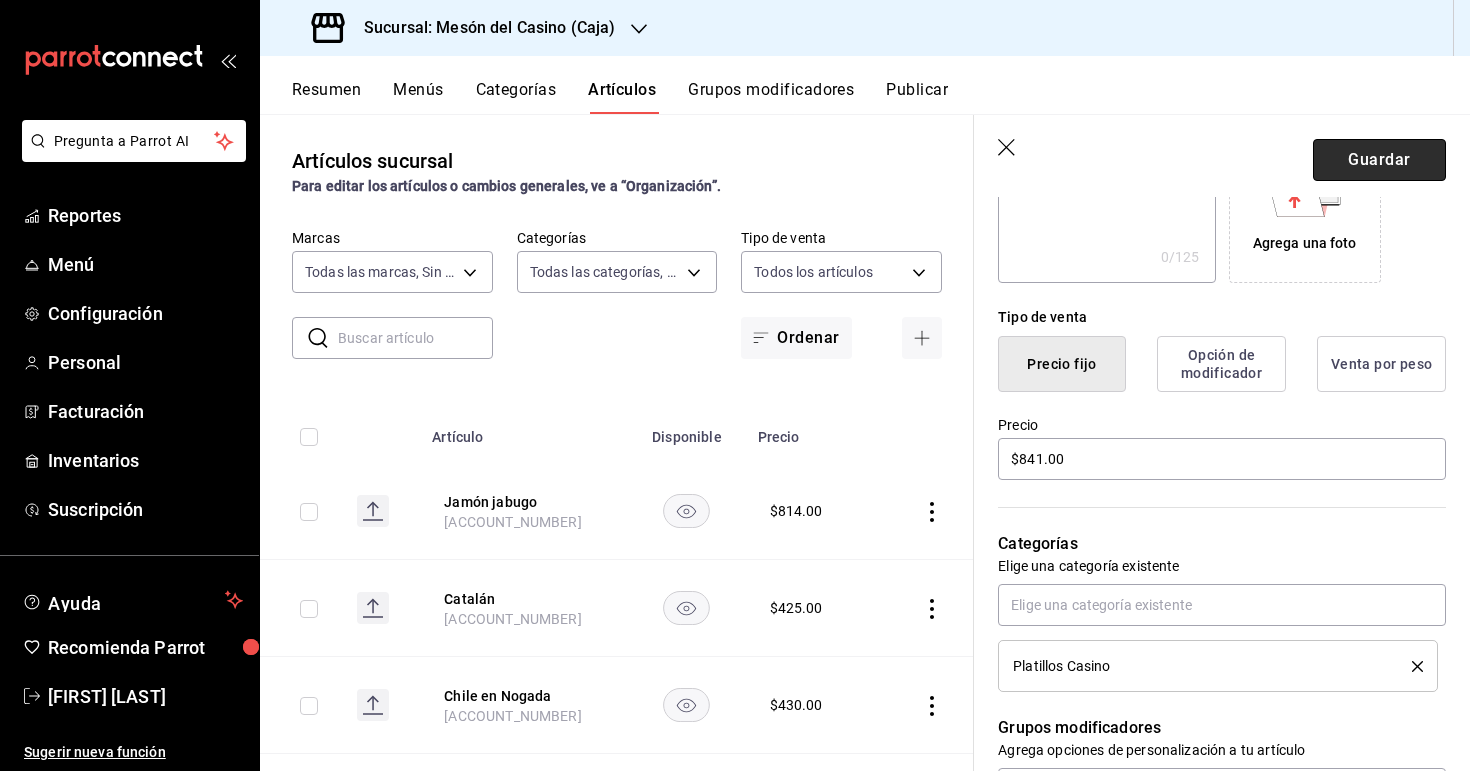 click on "Guardar" at bounding box center (1379, 160) 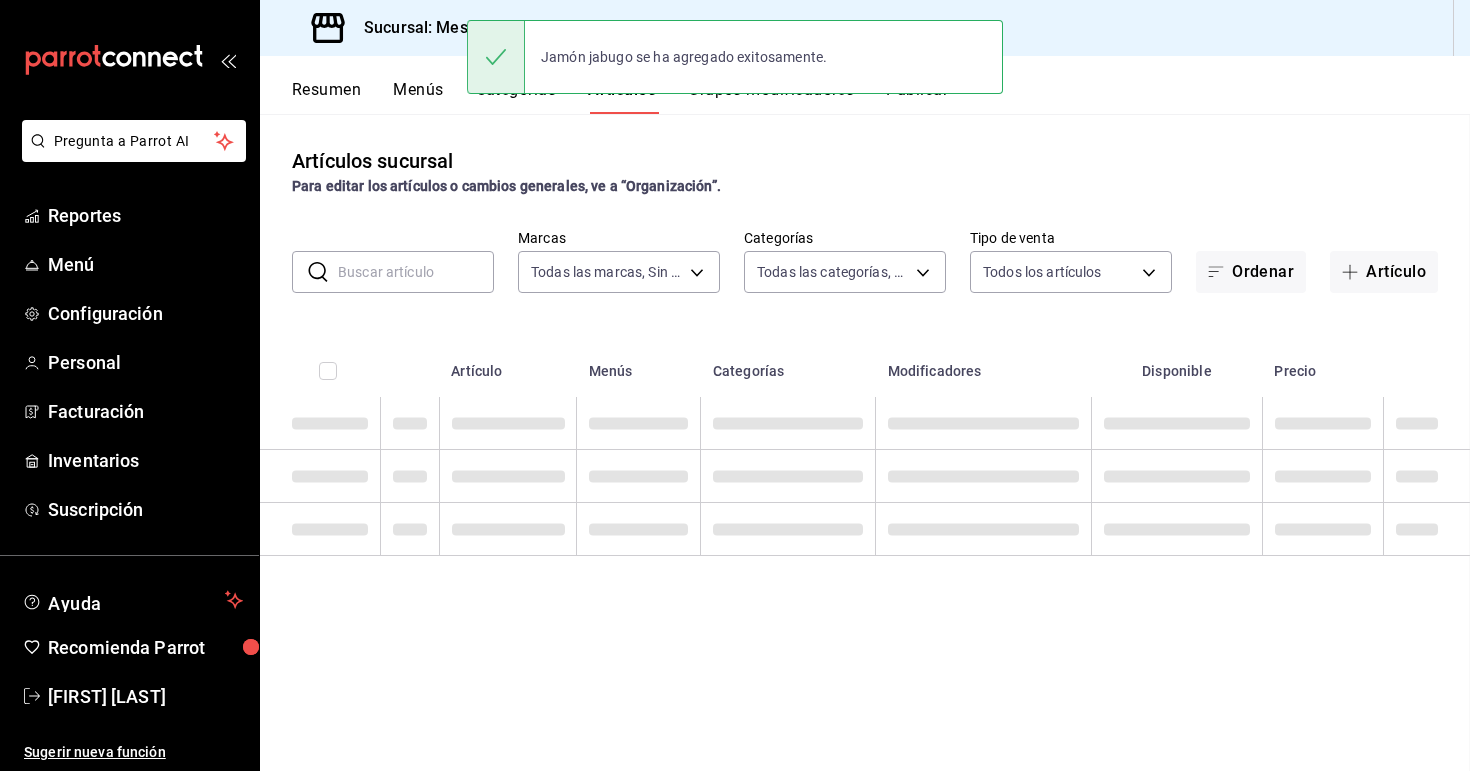 scroll, scrollTop: 0, scrollLeft: 0, axis: both 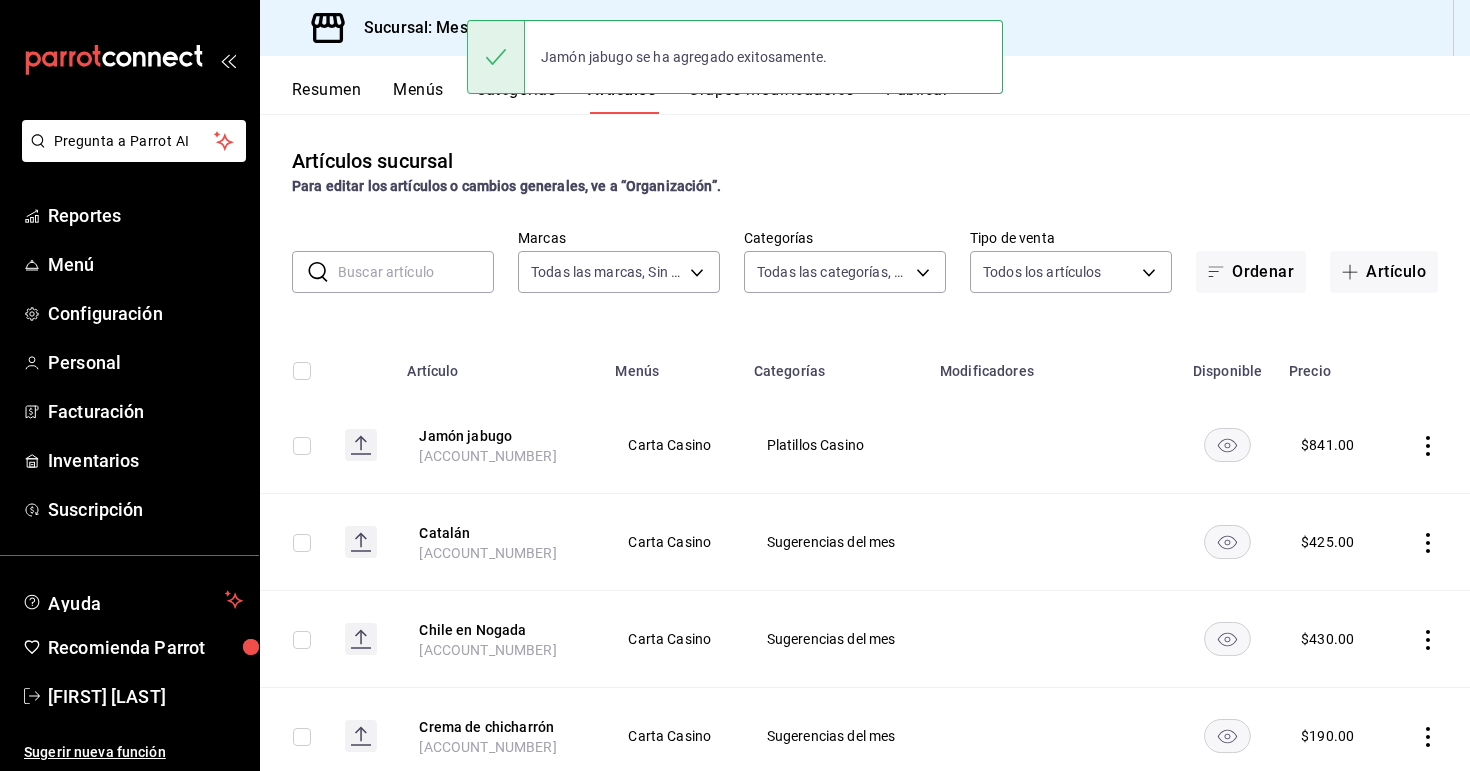 click on "Sucursal: Mesón del Casino (Caja)" at bounding box center (481, 28) 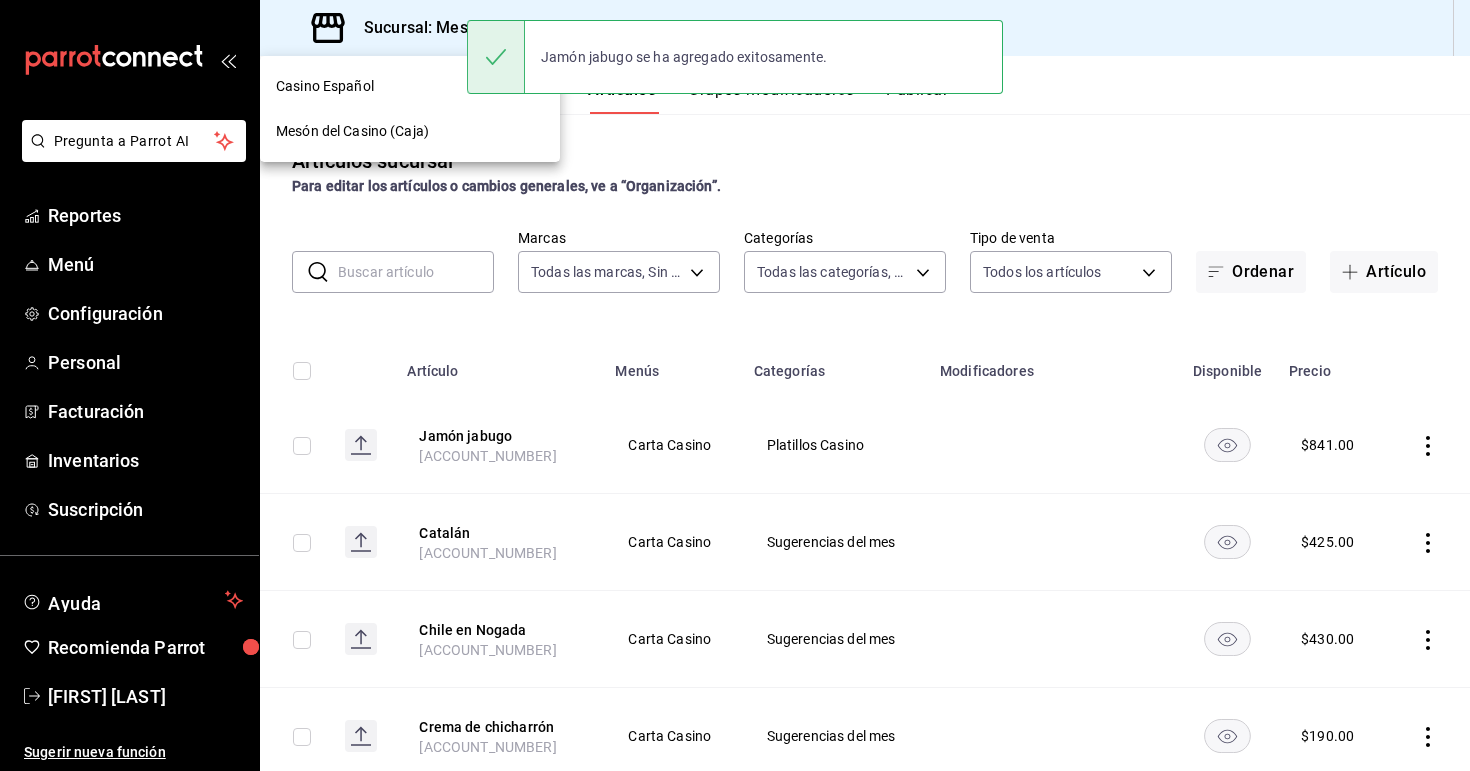 click on "Casino Español" at bounding box center [325, 86] 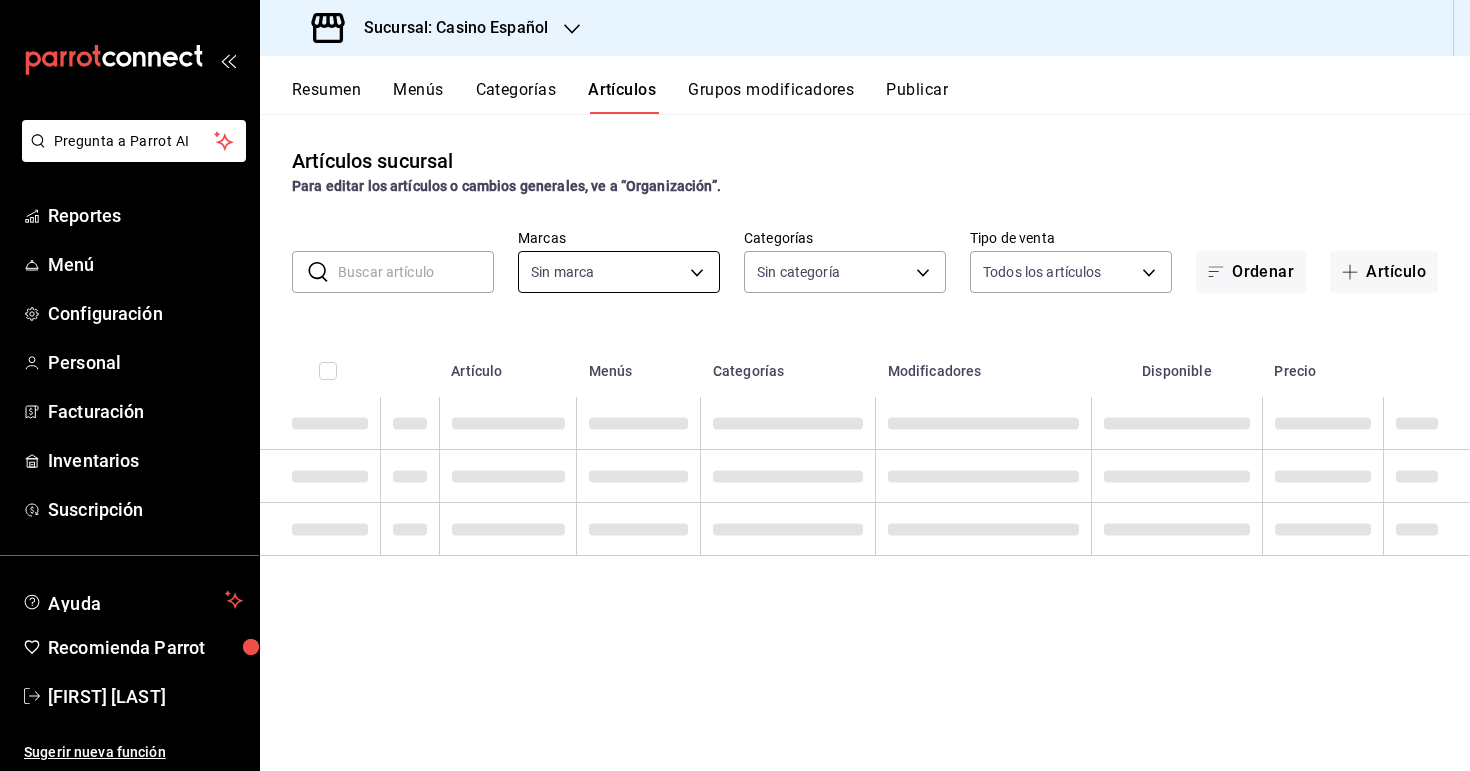 type on "[UUID]" 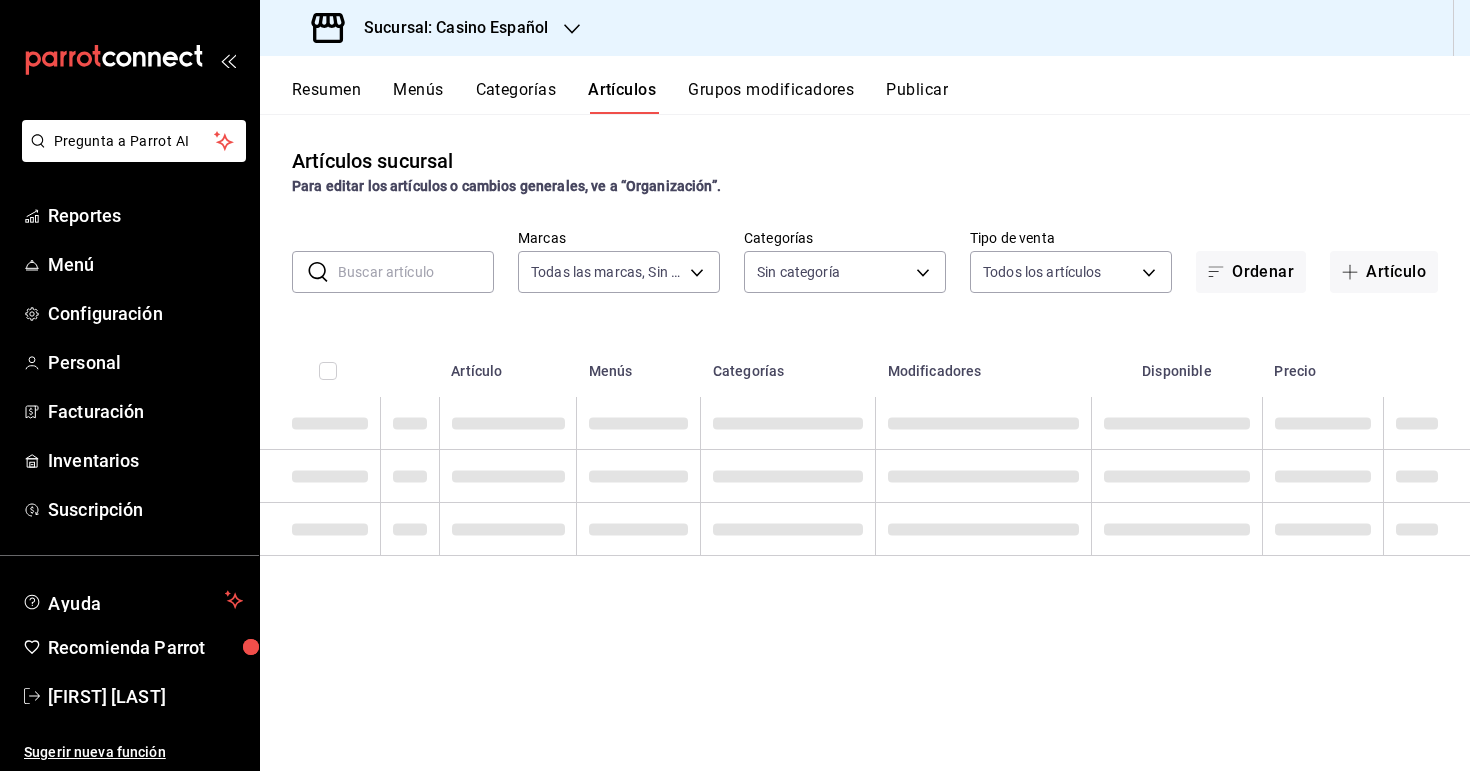 type on "[UUID_LIST]" 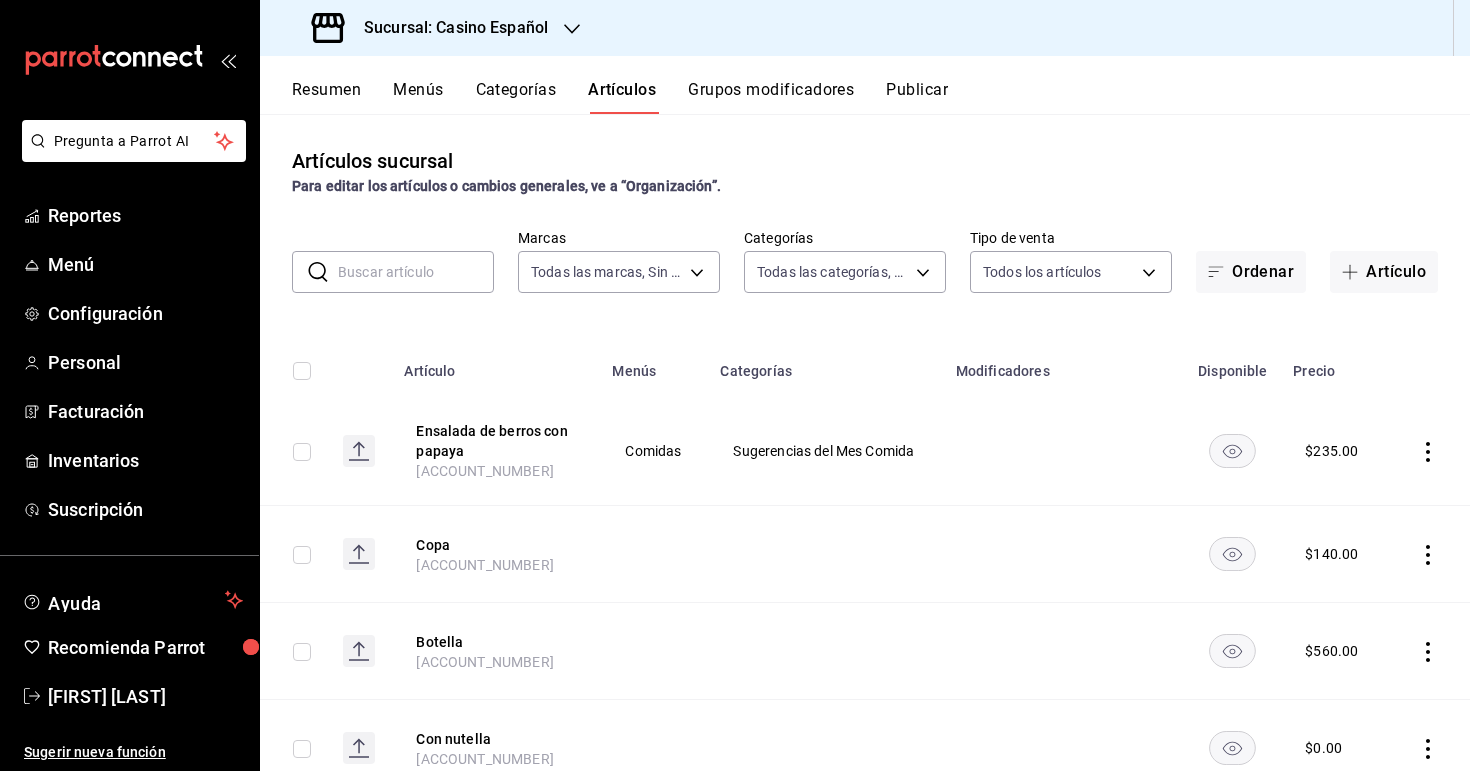 click at bounding box center (416, 272) 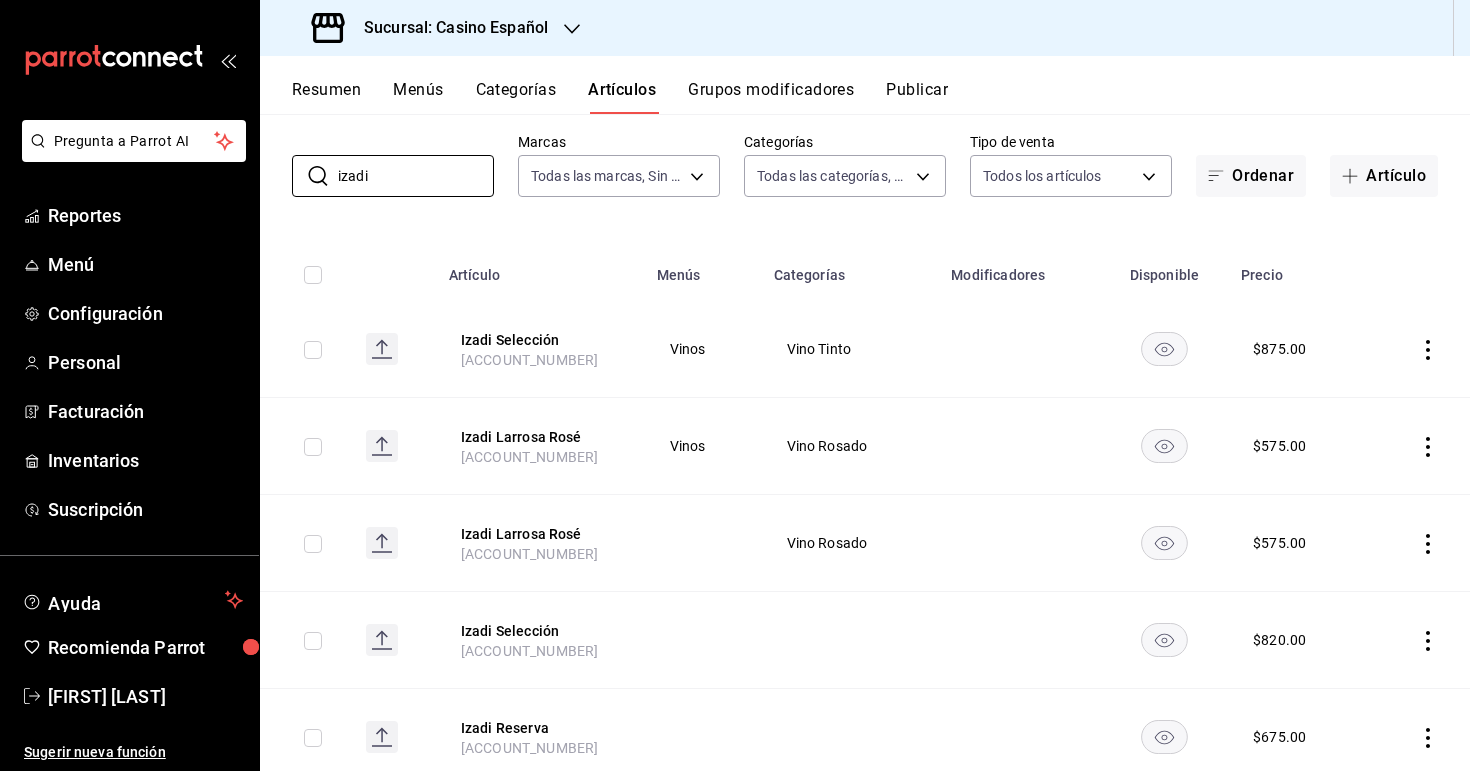 scroll, scrollTop: 159, scrollLeft: 0, axis: vertical 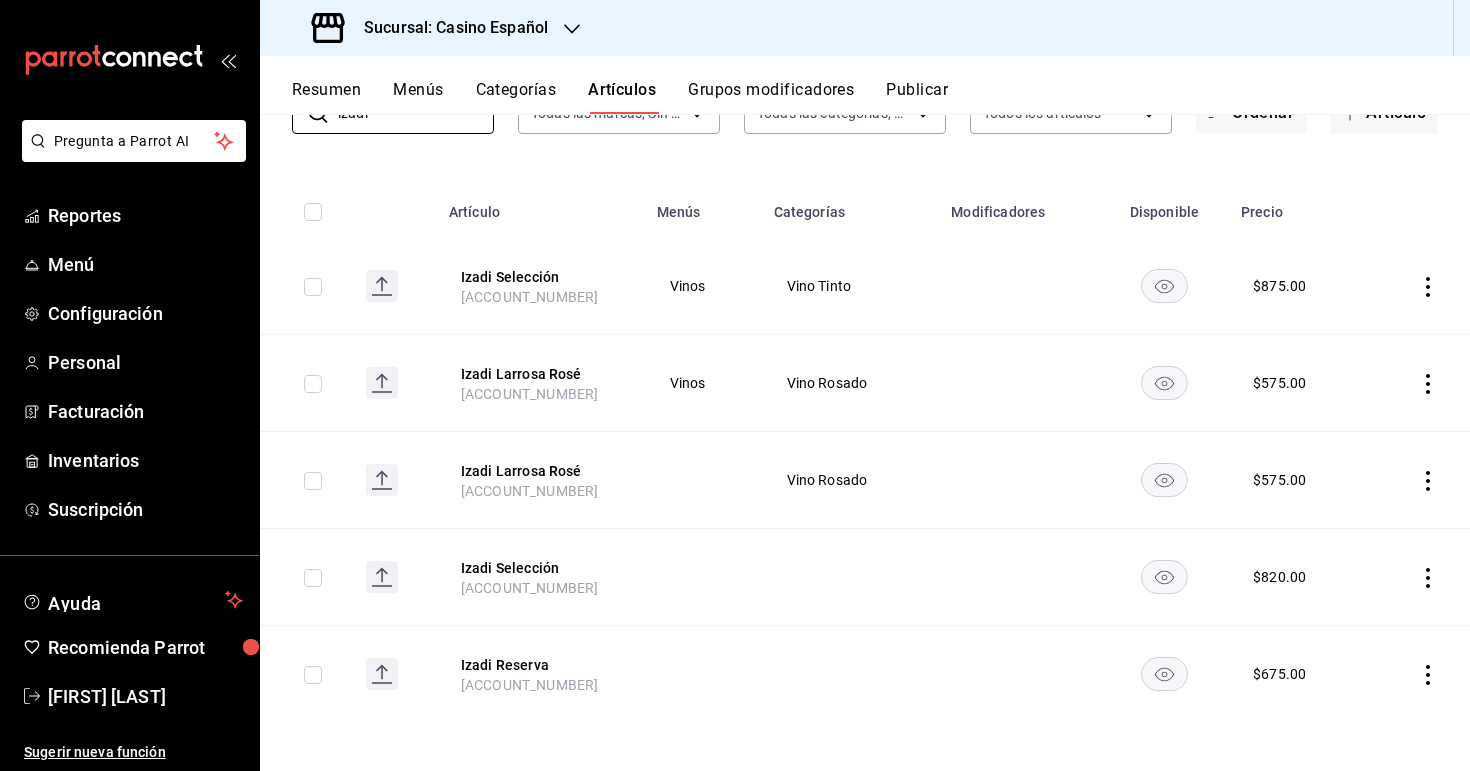 type on "izadi" 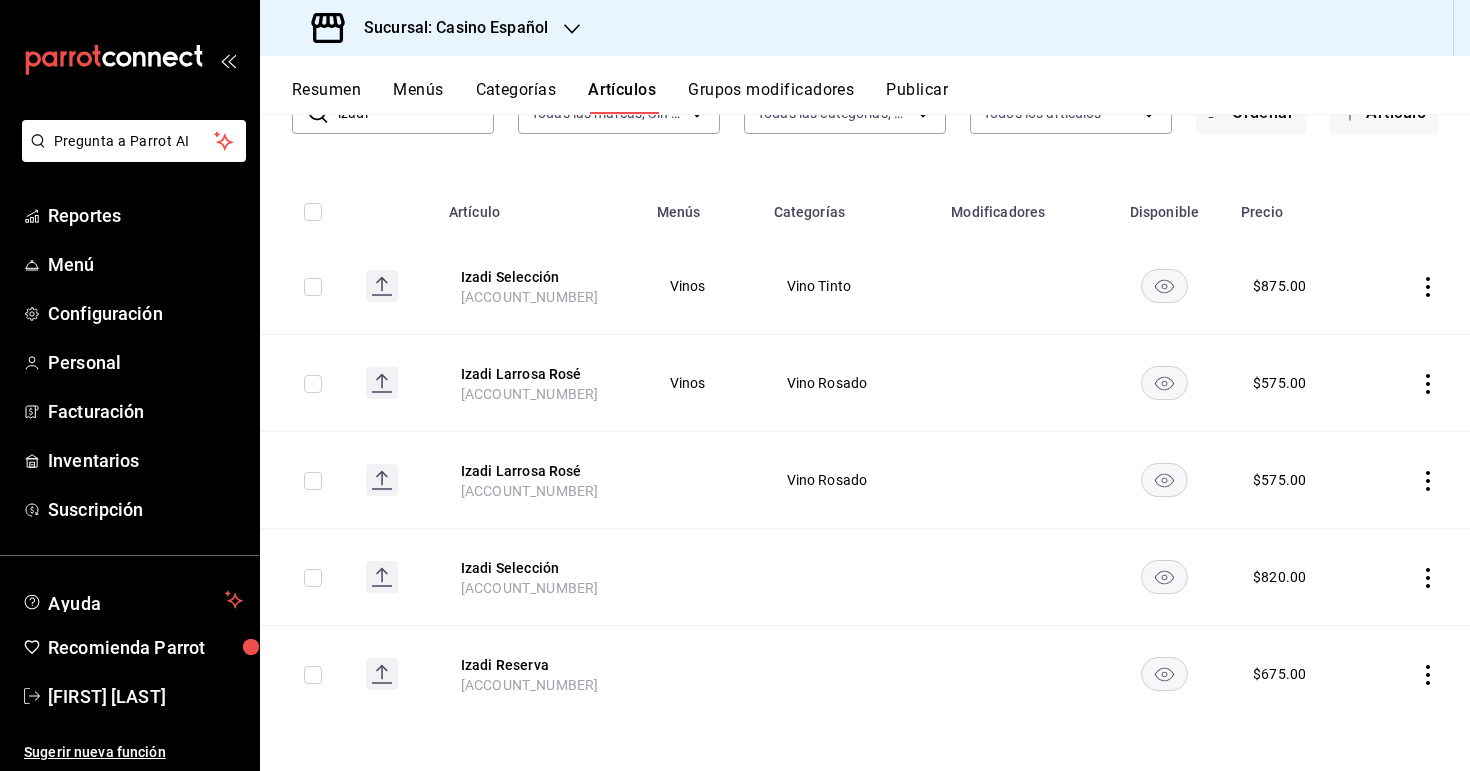 click 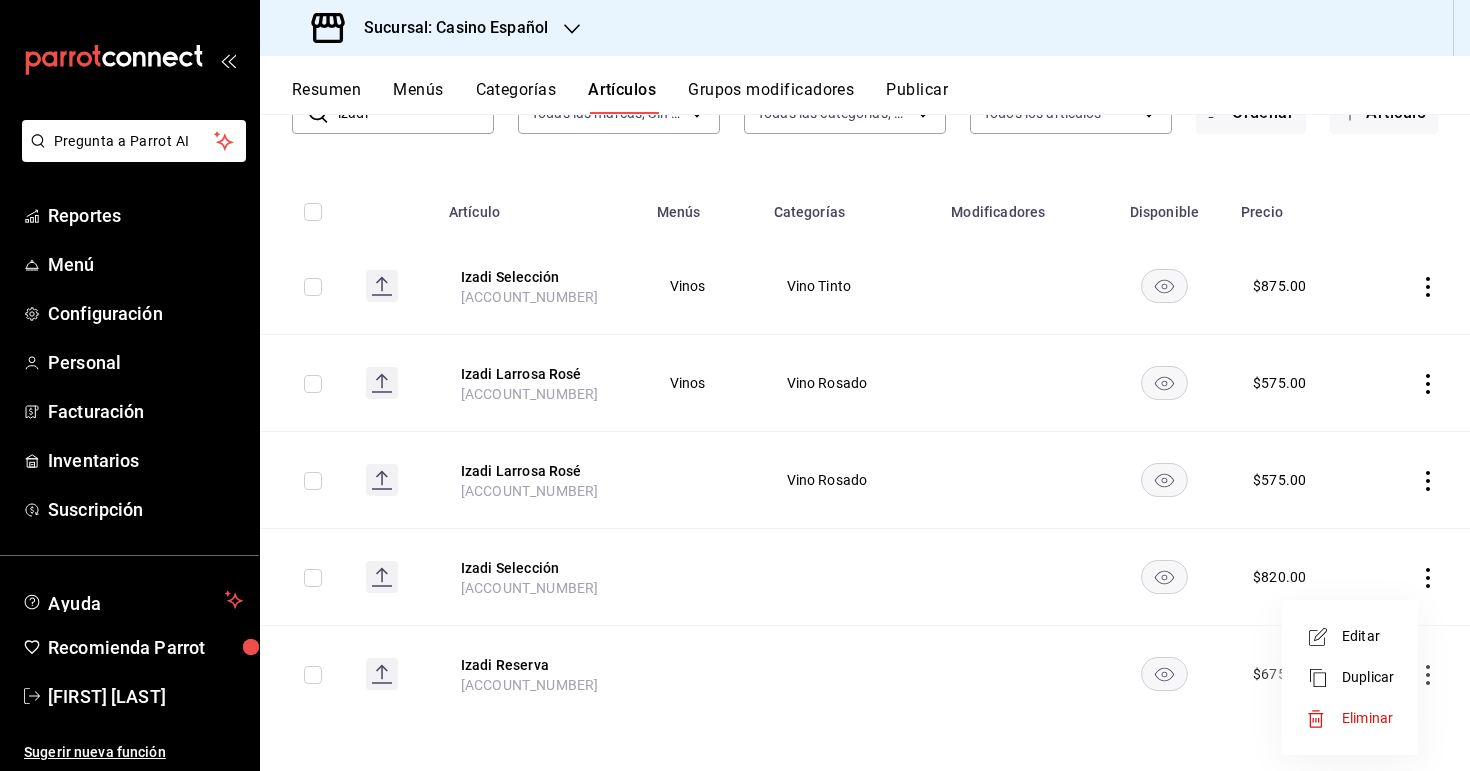 click on "Editar" at bounding box center [1368, 636] 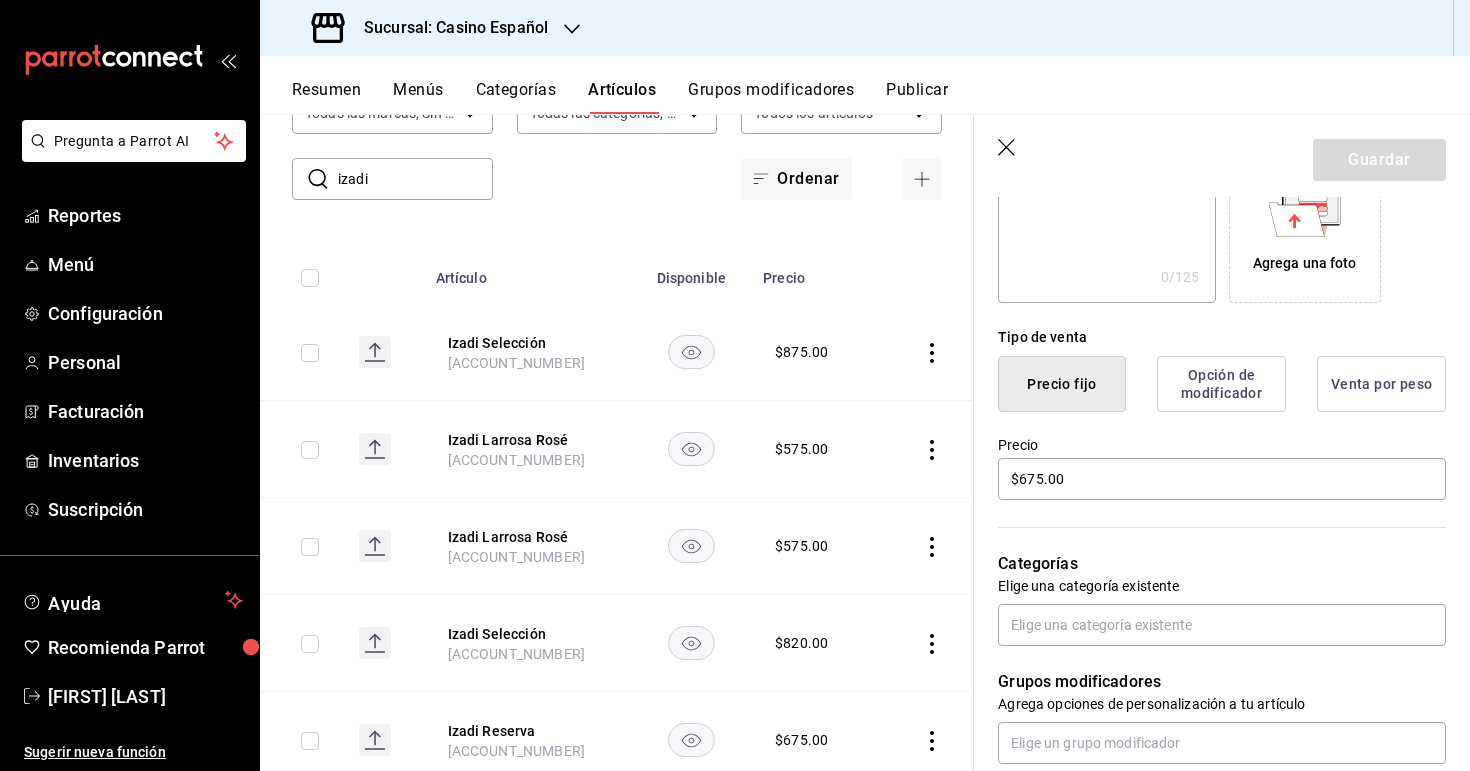 scroll, scrollTop: 365, scrollLeft: 0, axis: vertical 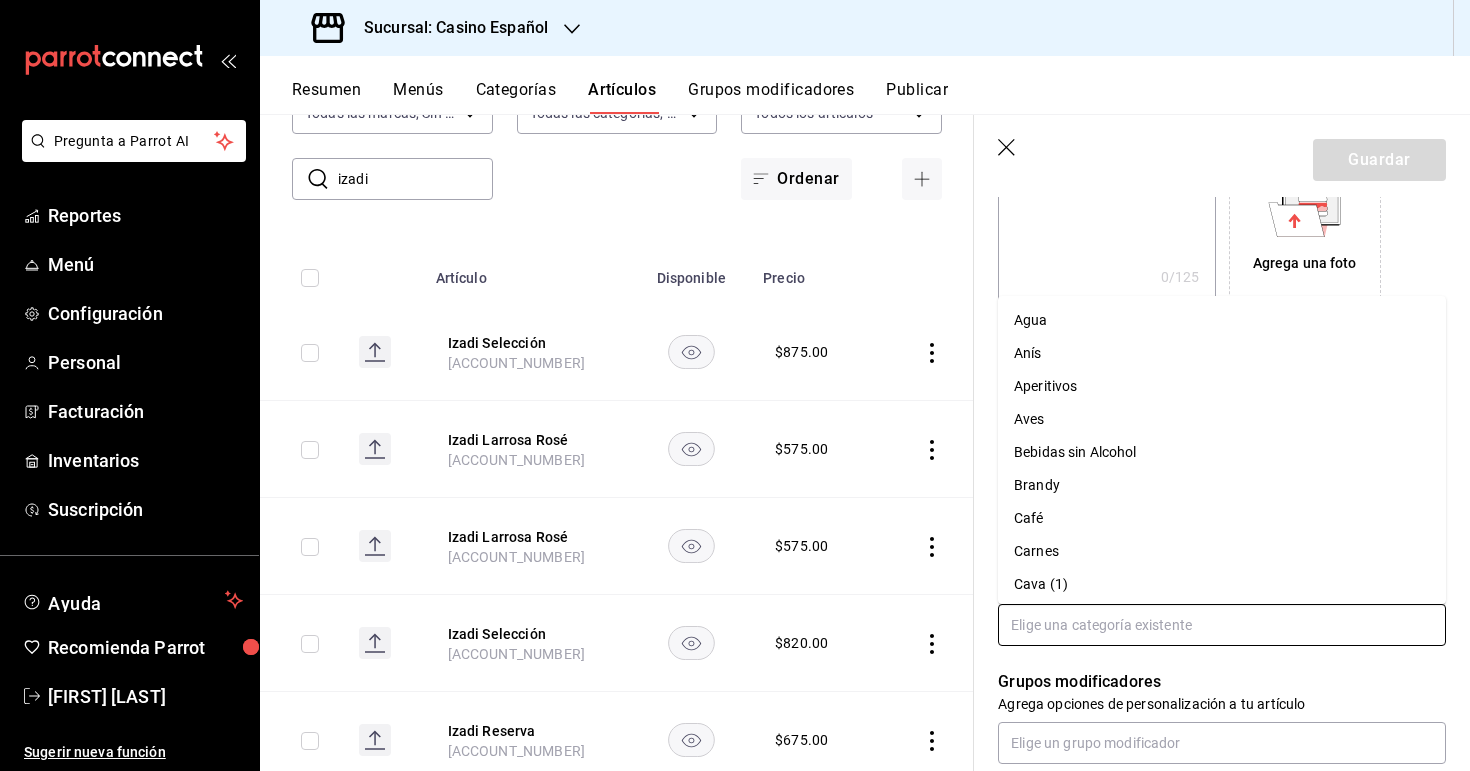 click at bounding box center [1222, 625] 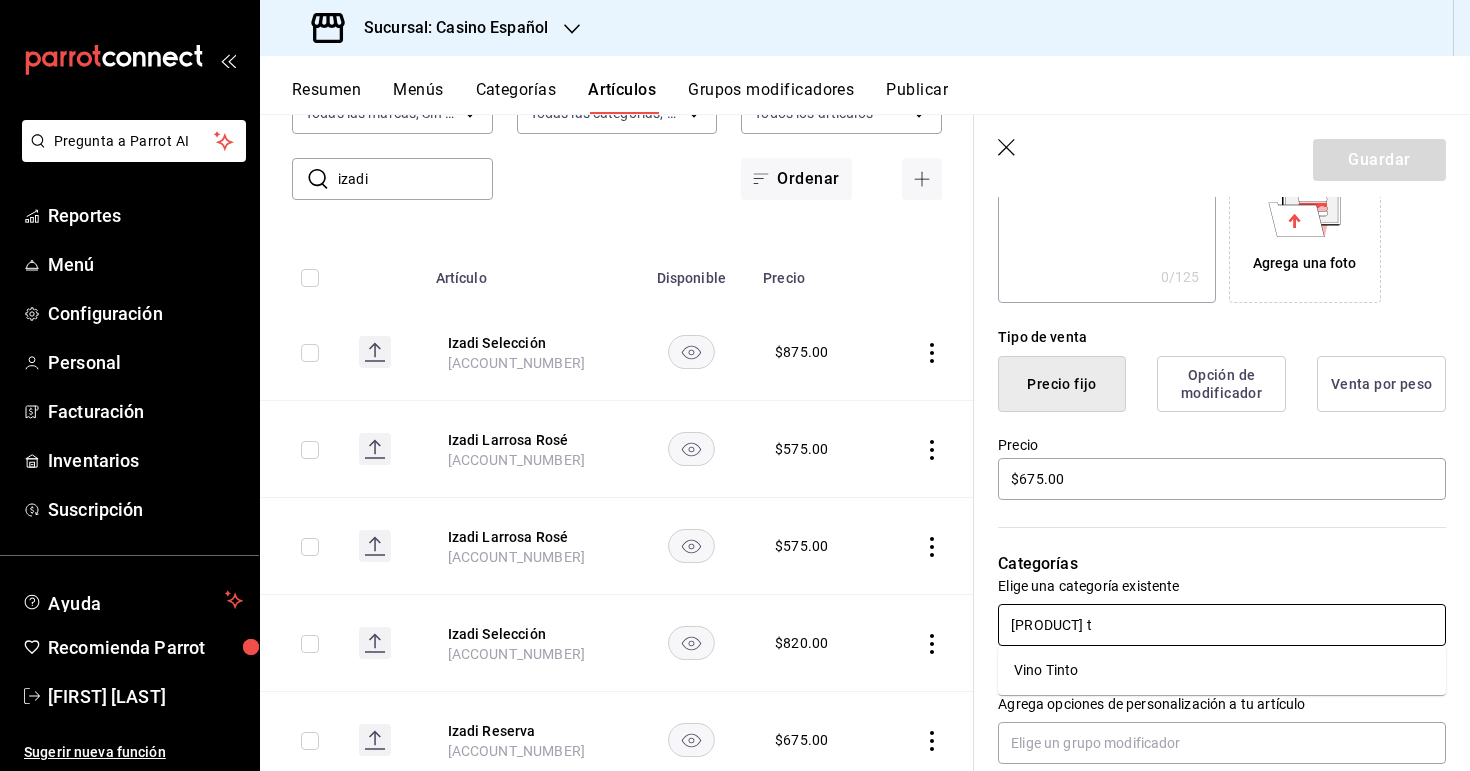 type on "[PRODUCT] [VARIETAL]" 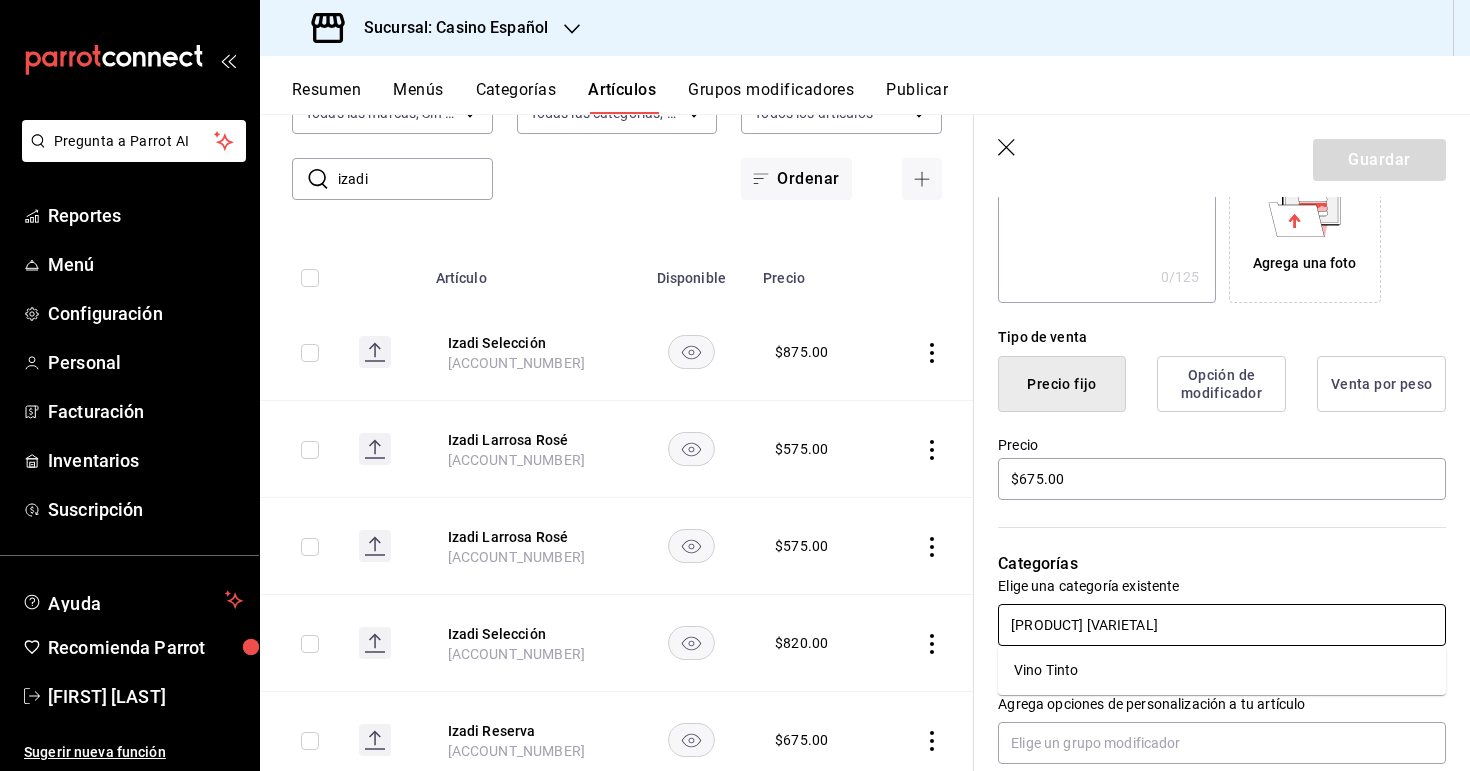 click on "Vino Tinto" at bounding box center (1222, 670) 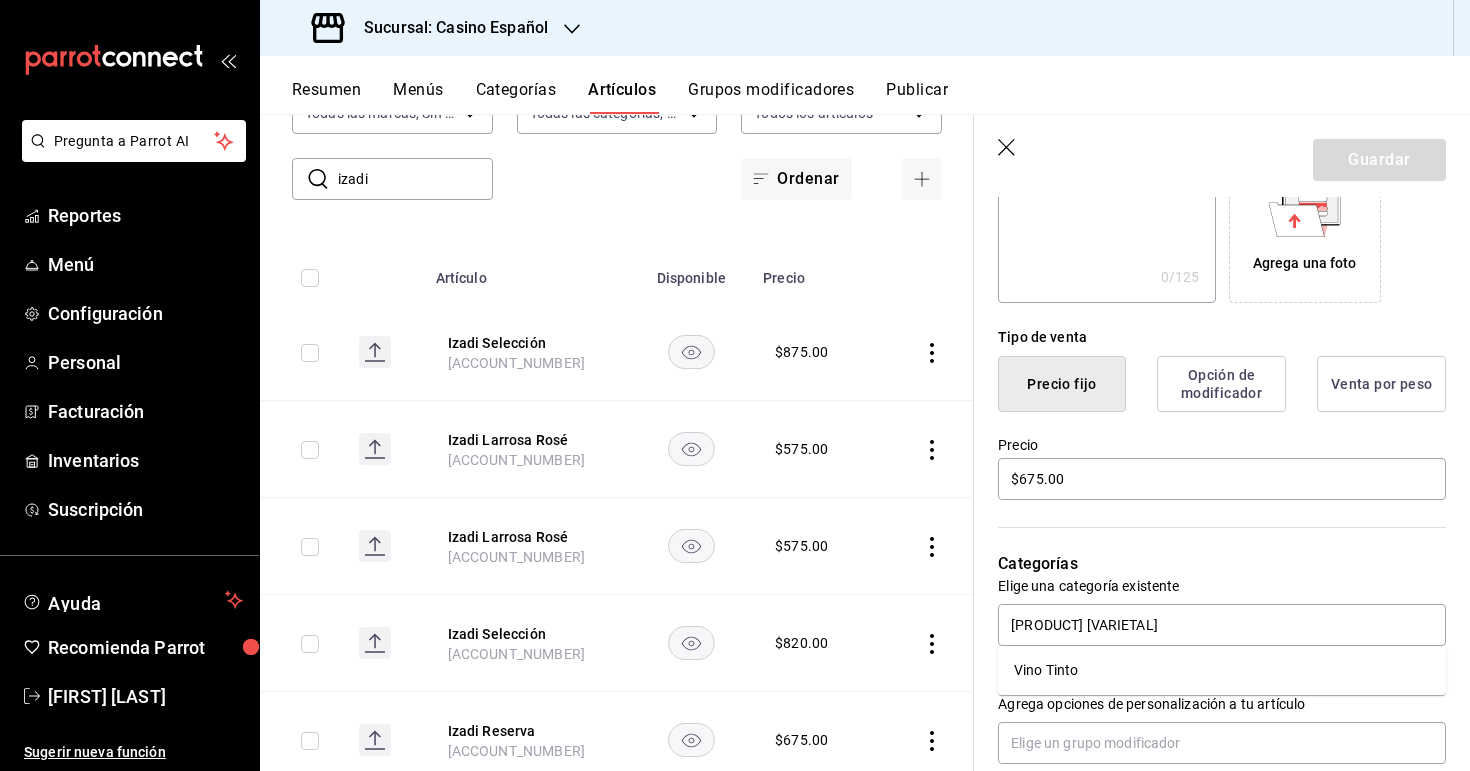 type 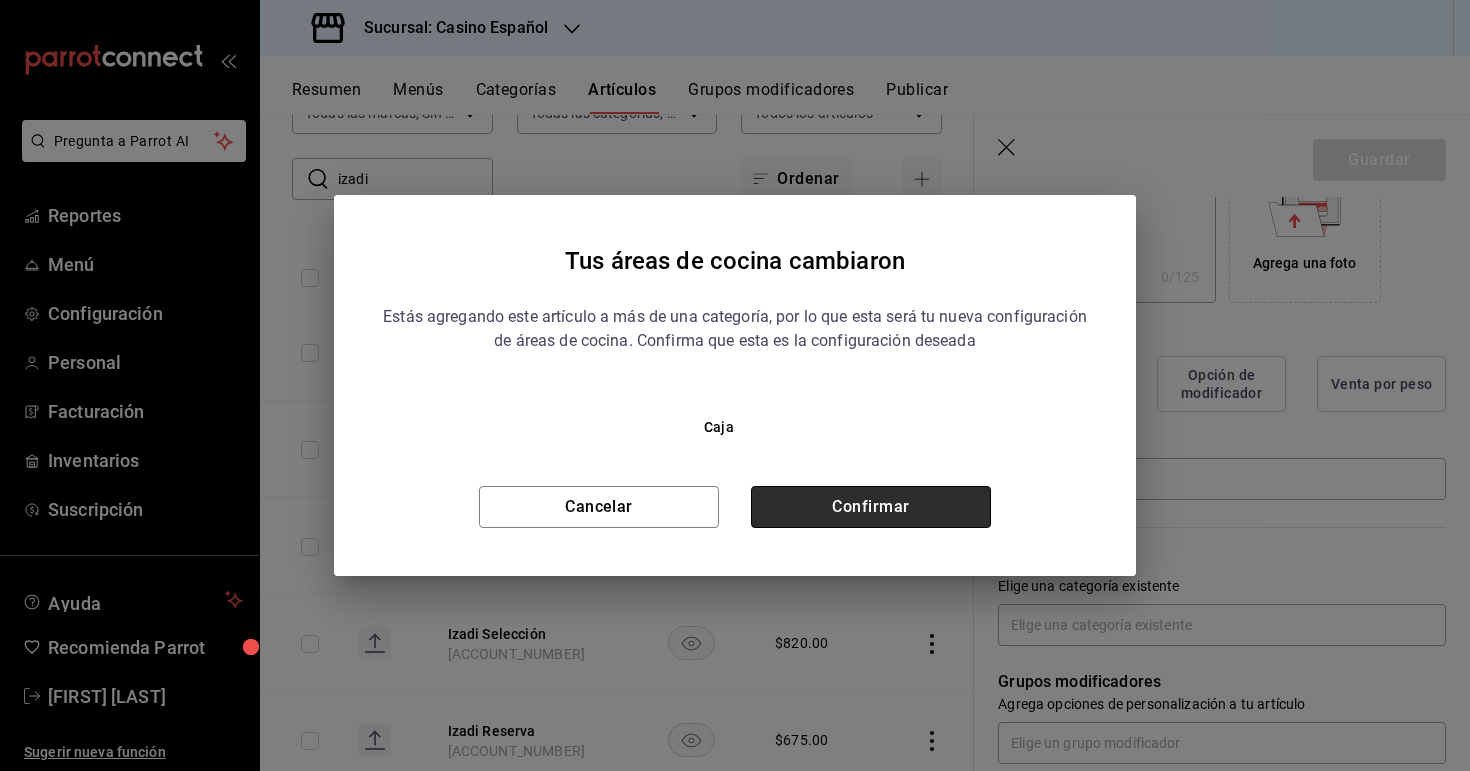 click on "Confirmar" at bounding box center [871, 507] 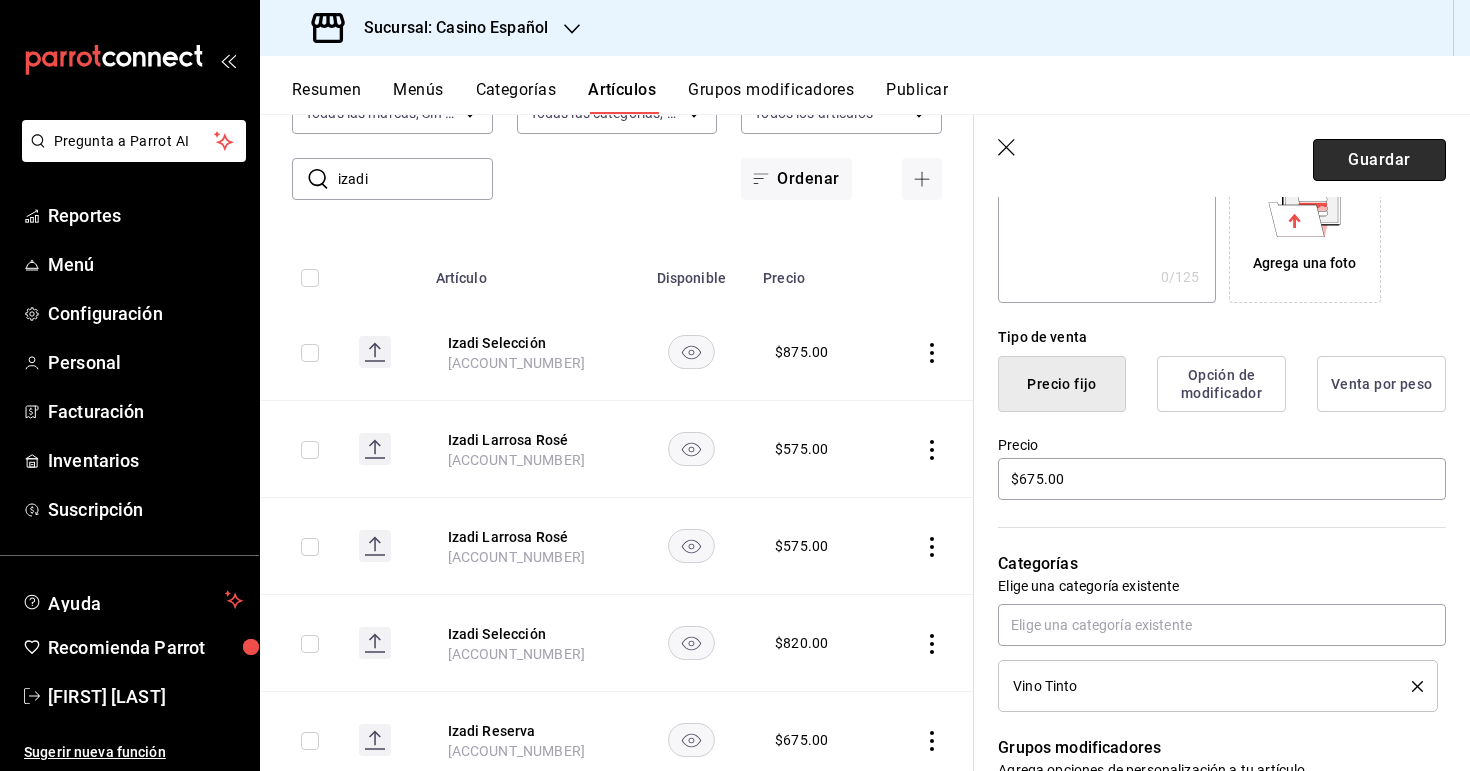 click on "Guardar" at bounding box center [1379, 160] 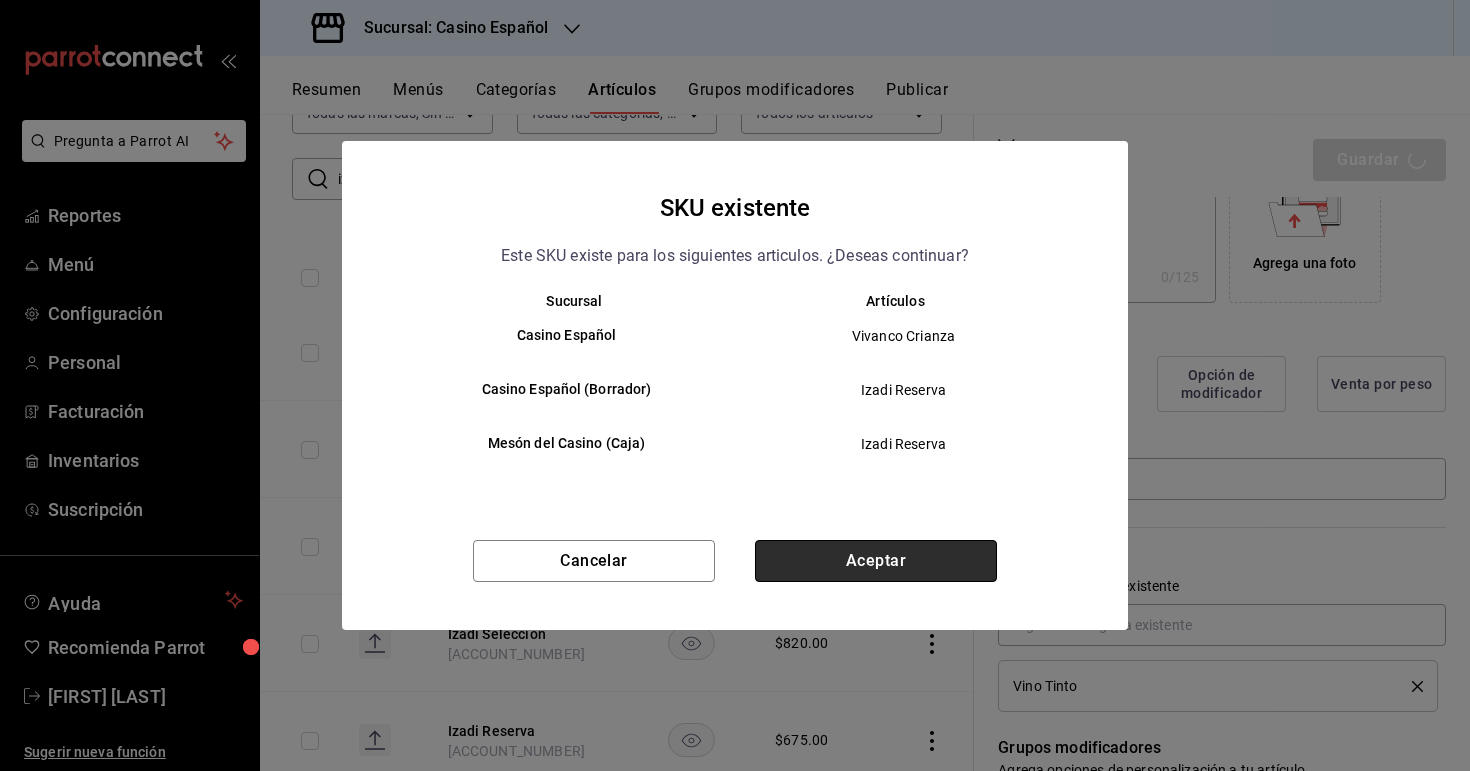 click on "Aceptar" at bounding box center [876, 561] 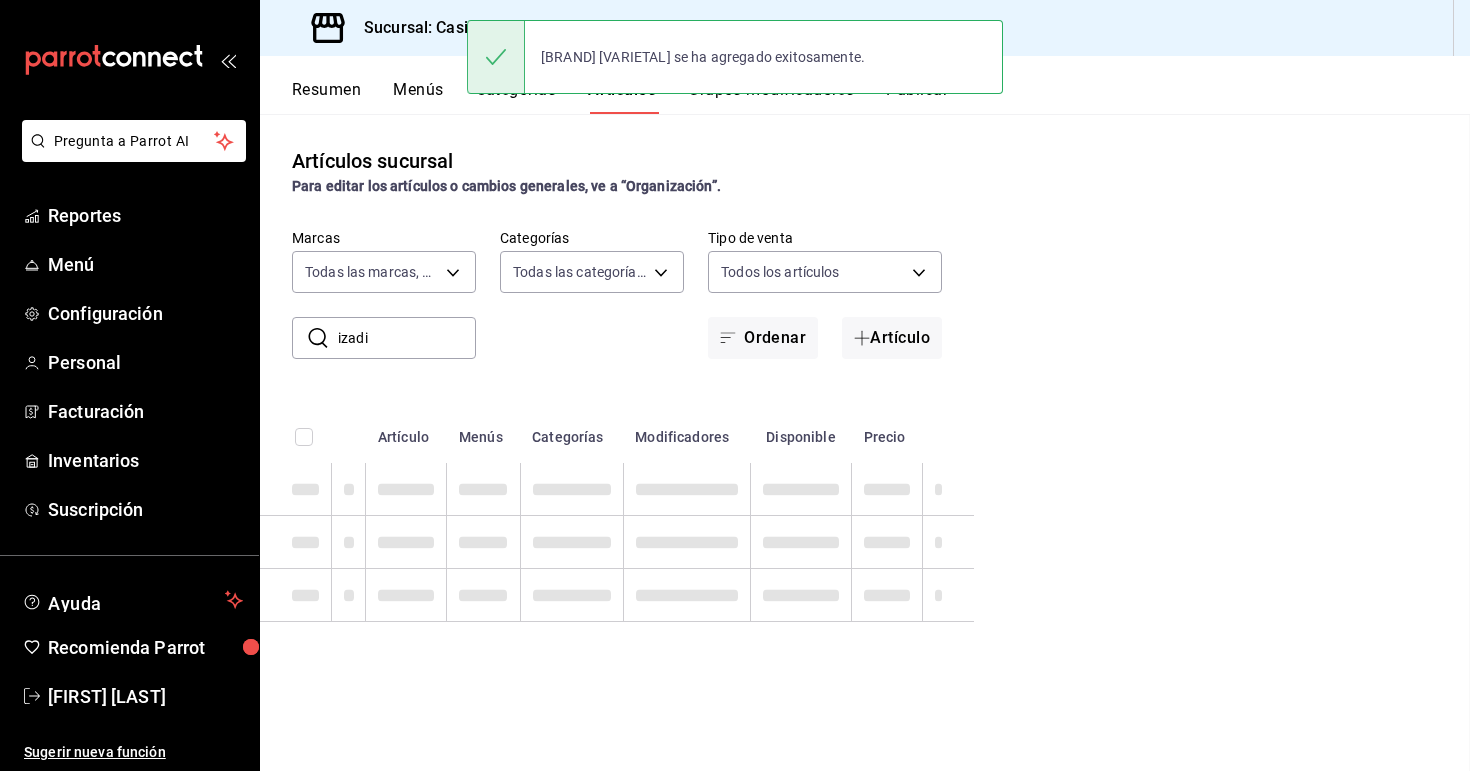 scroll, scrollTop: 0, scrollLeft: 0, axis: both 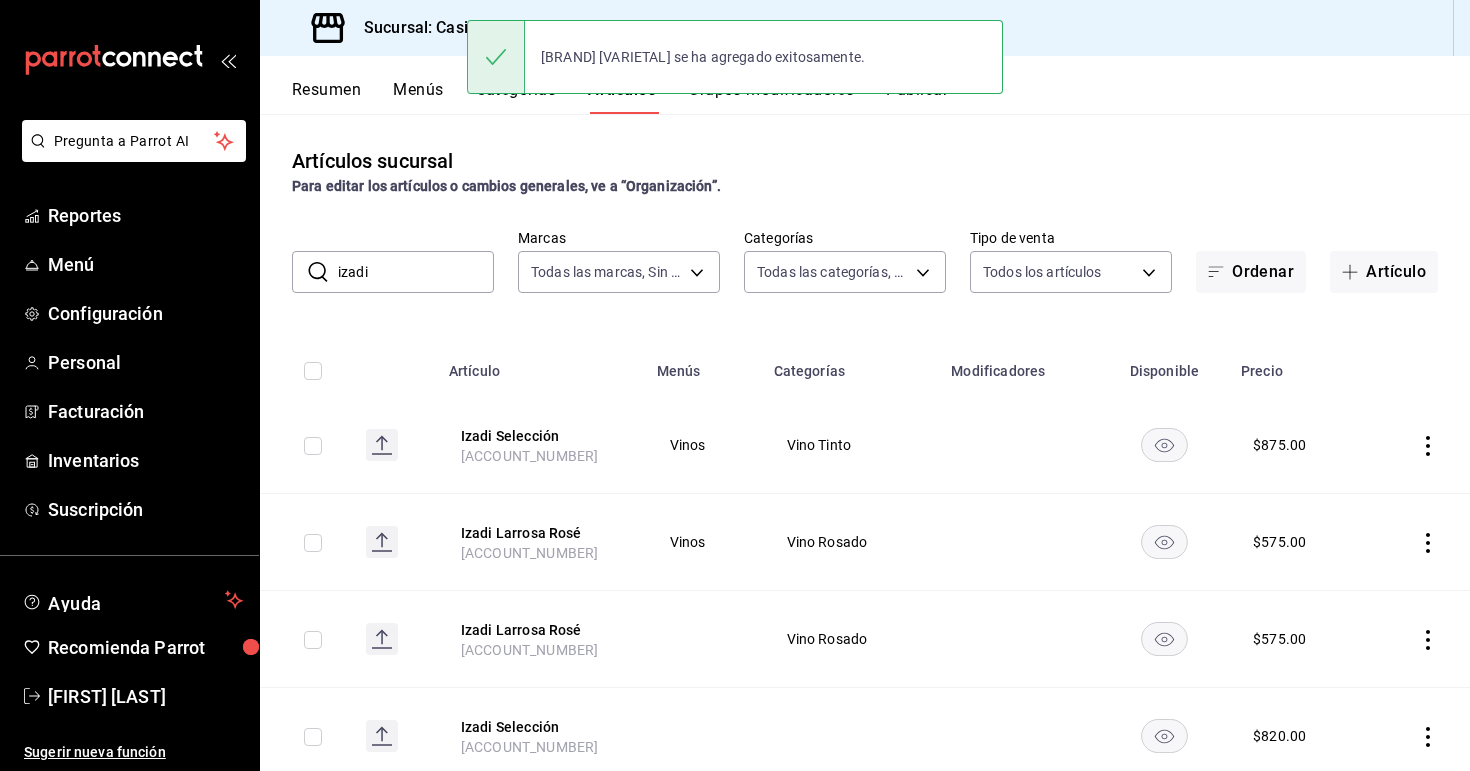 click on "Sucursal: Casino Español" at bounding box center [448, 28] 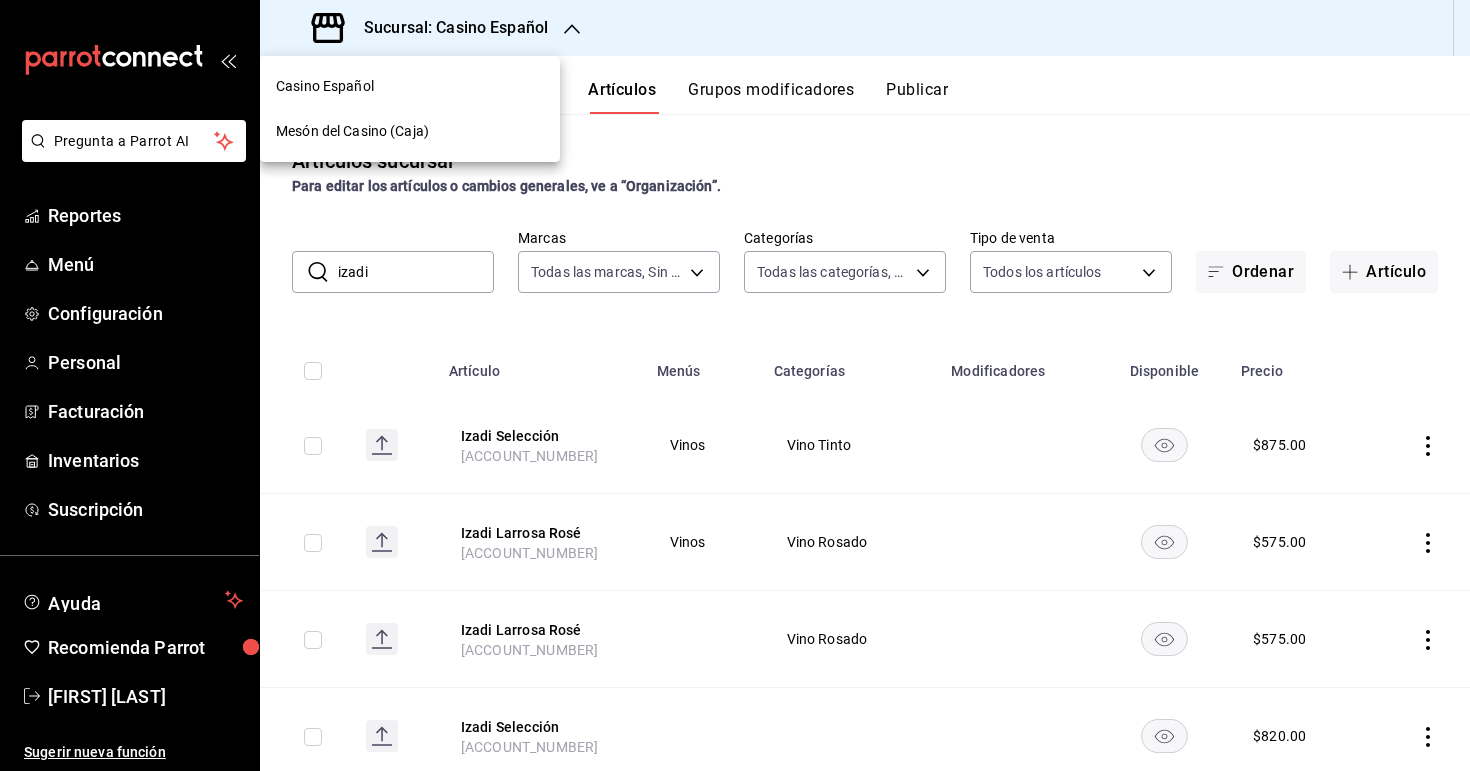 click on "Mesón del Casino (Caja)" at bounding box center (352, 131) 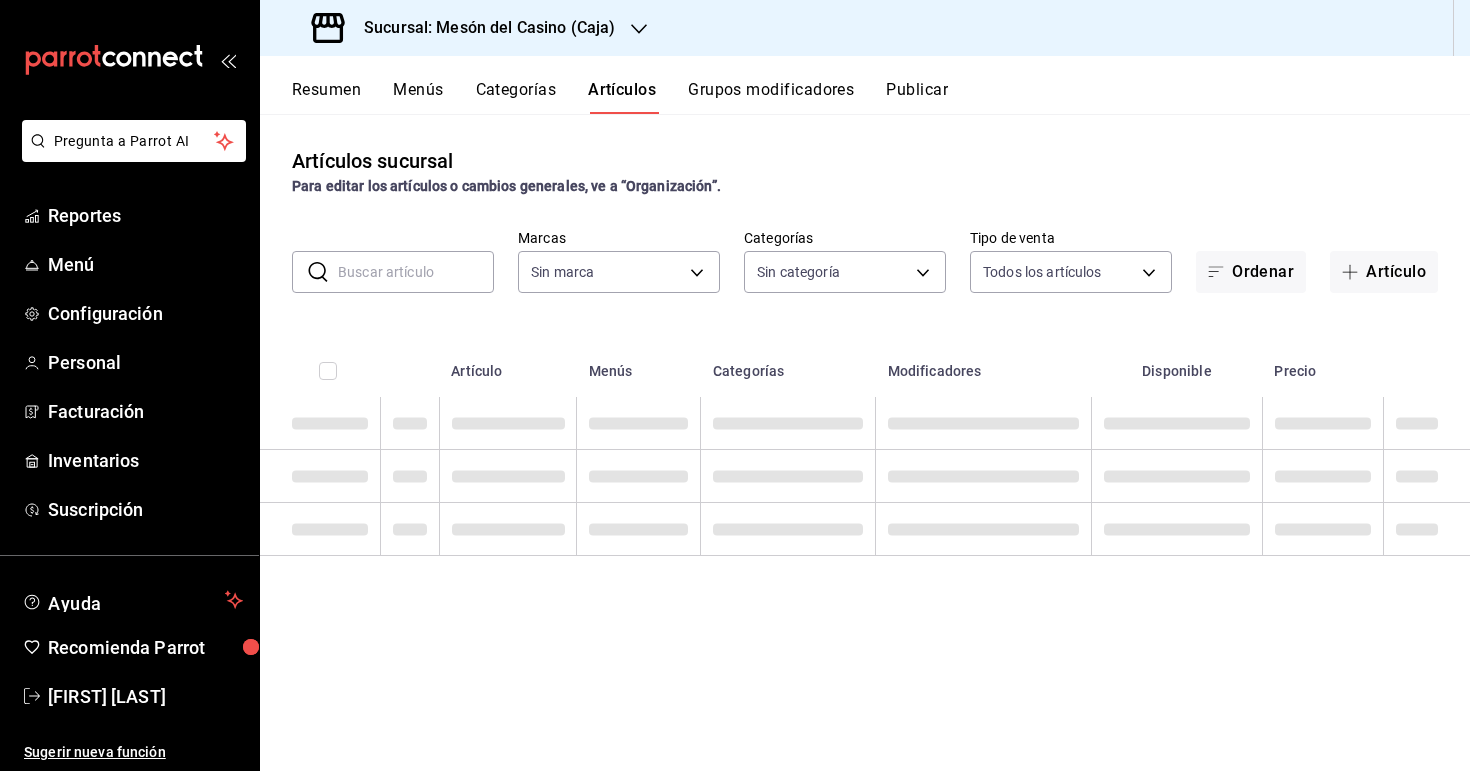 type on "[UUID_LIST]" 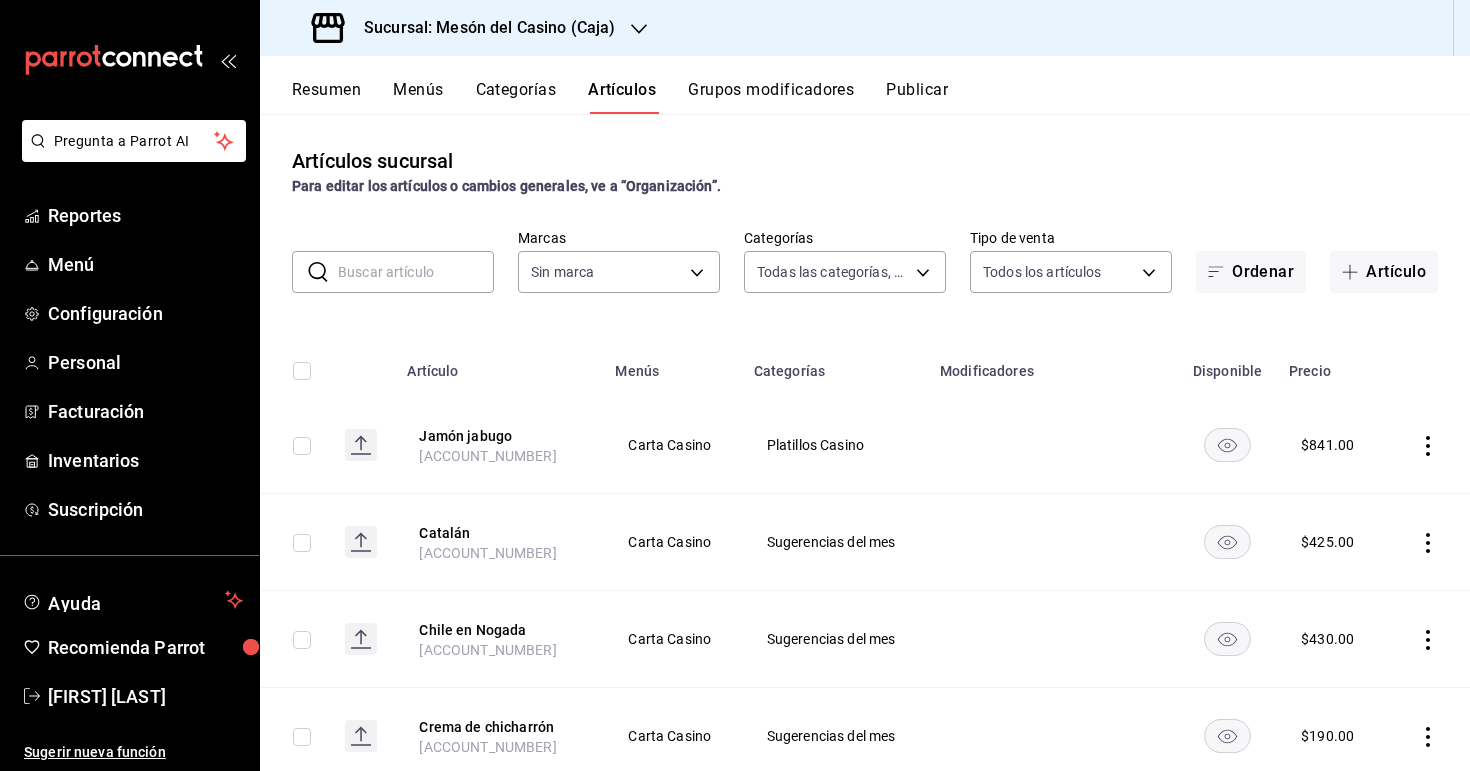 type on "[UUID]" 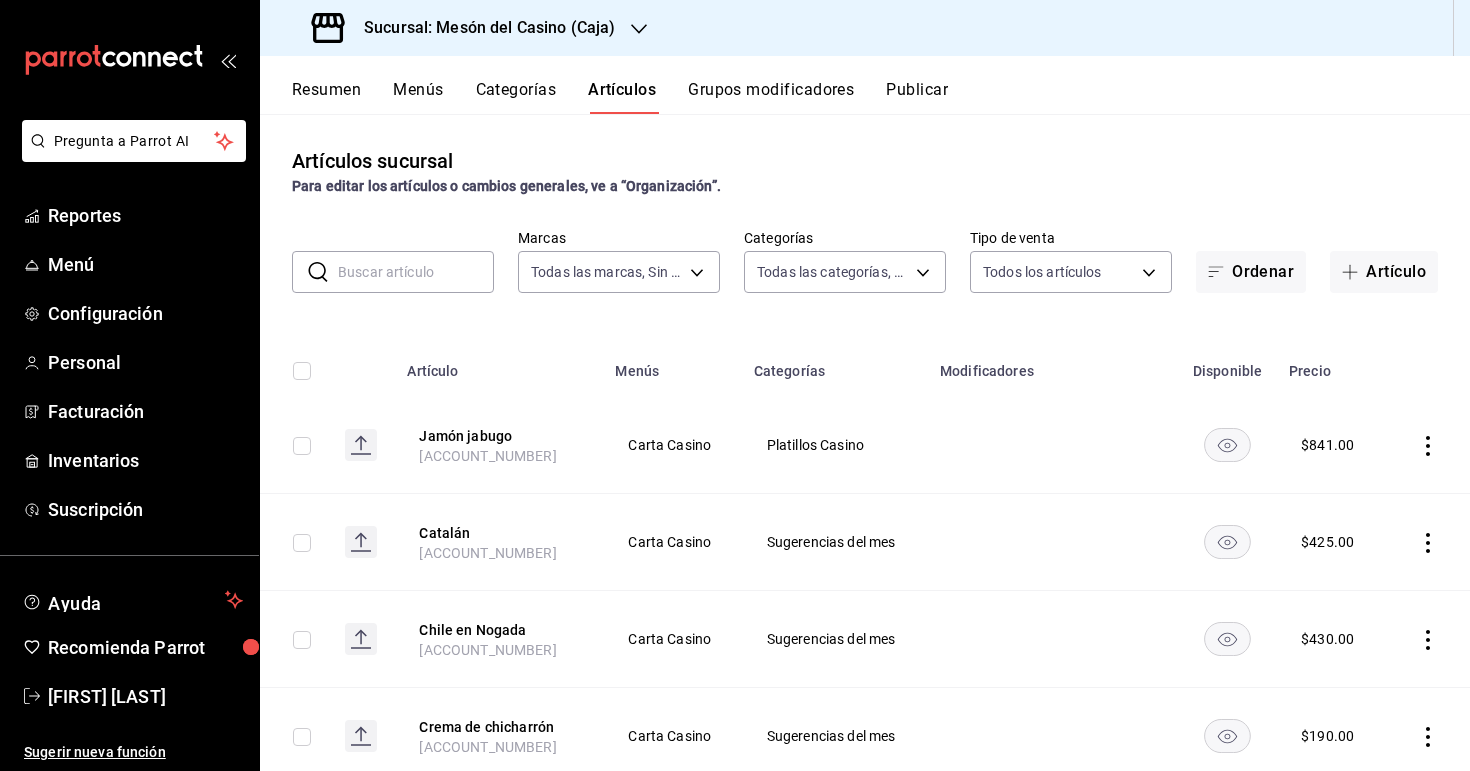 click at bounding box center (416, 272) 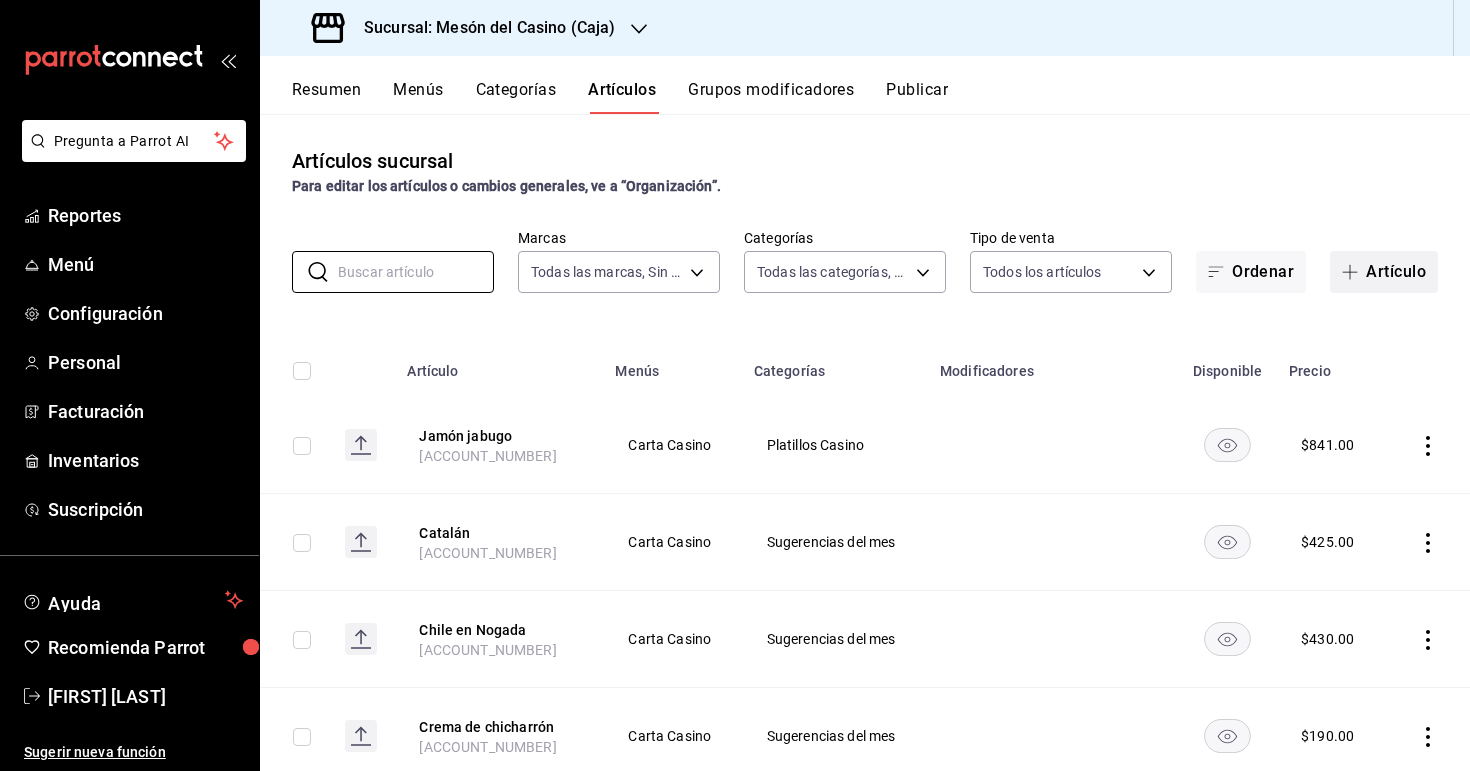 click 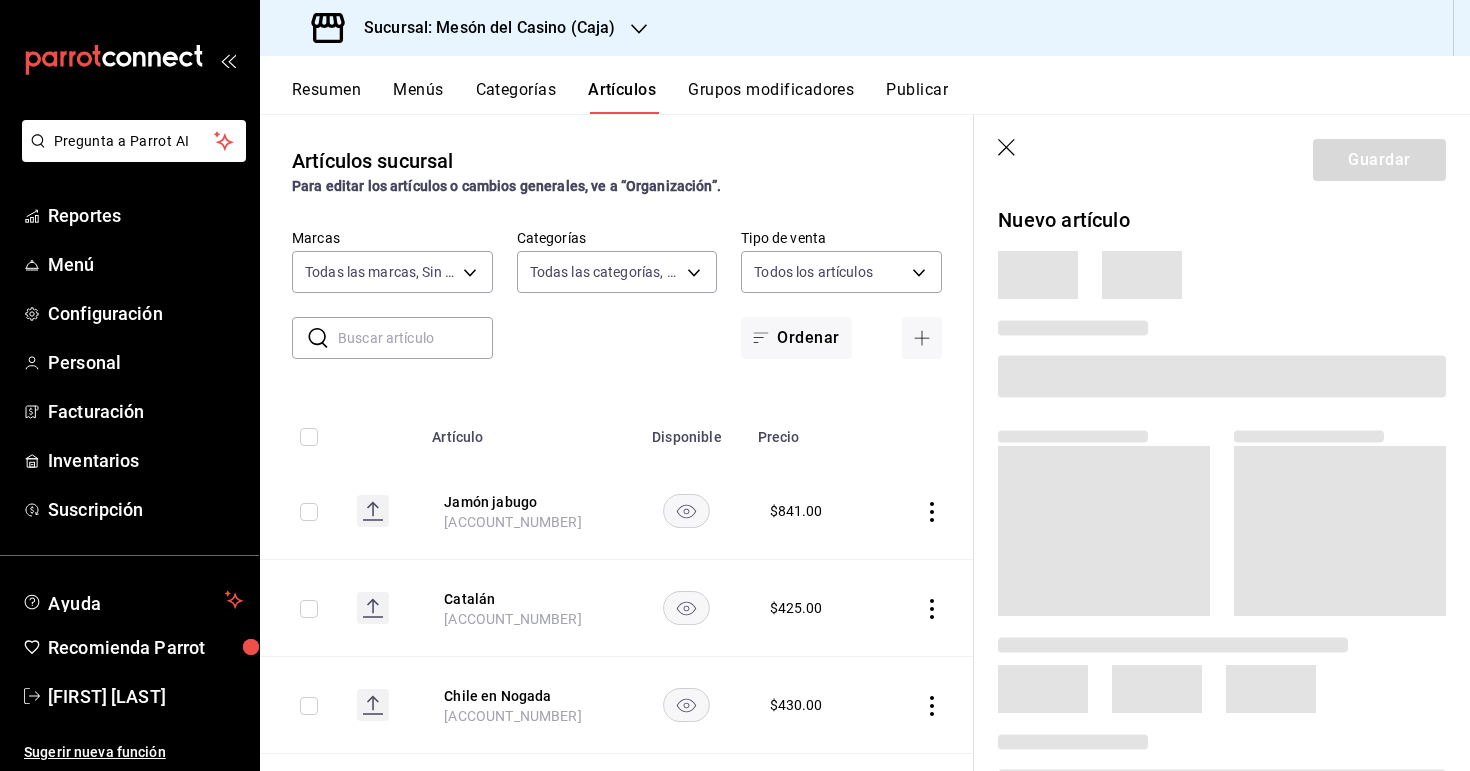 type 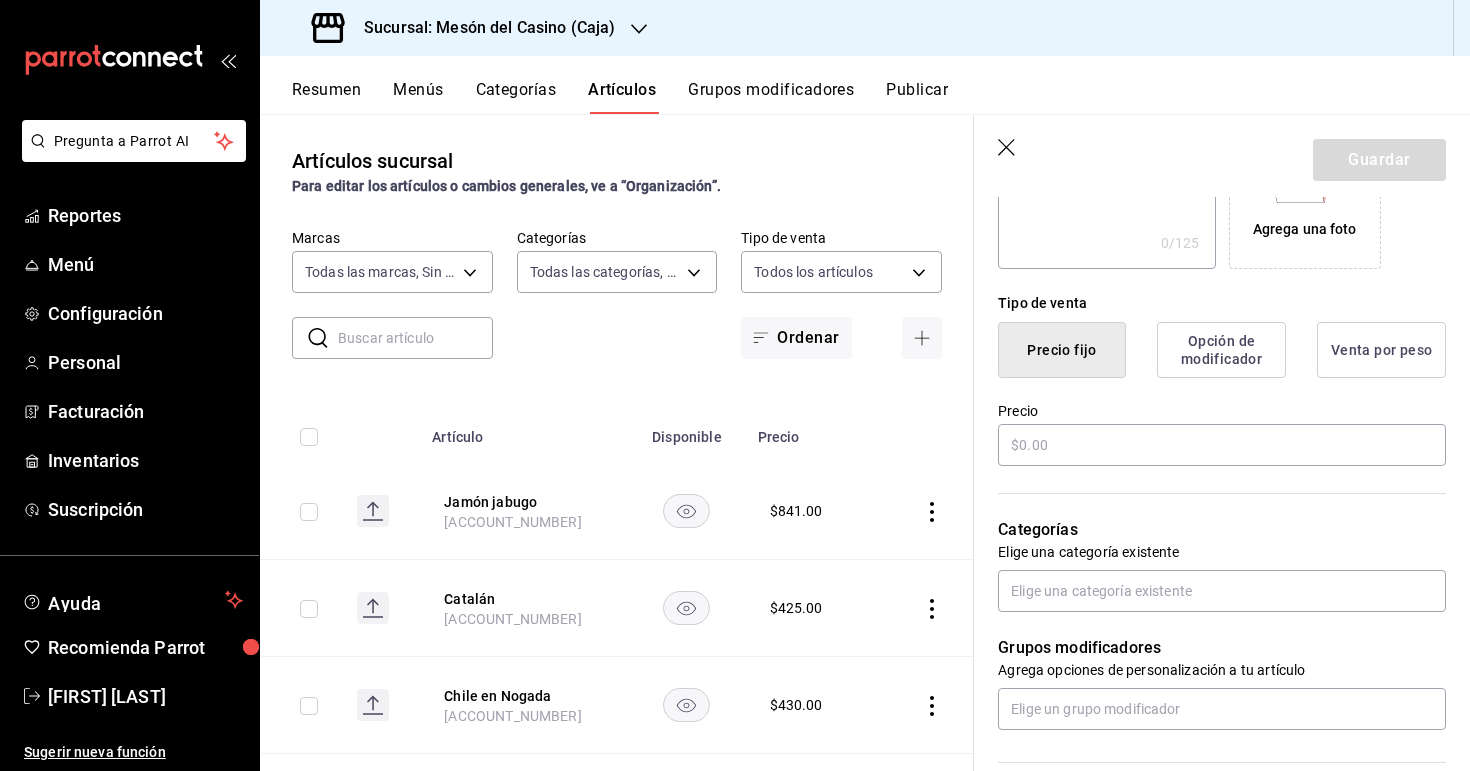 scroll, scrollTop: 424, scrollLeft: 0, axis: vertical 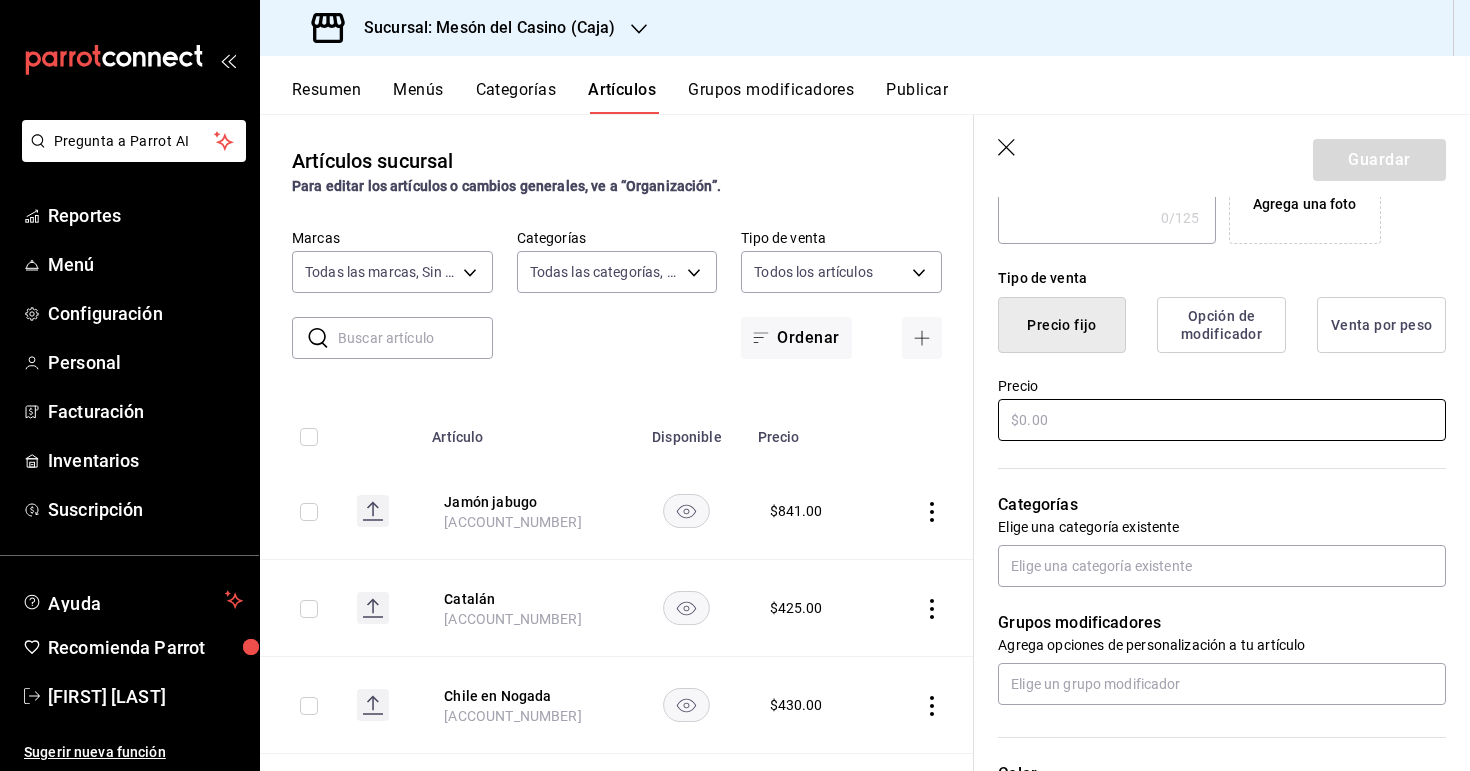 type on "Tarta de mazapán" 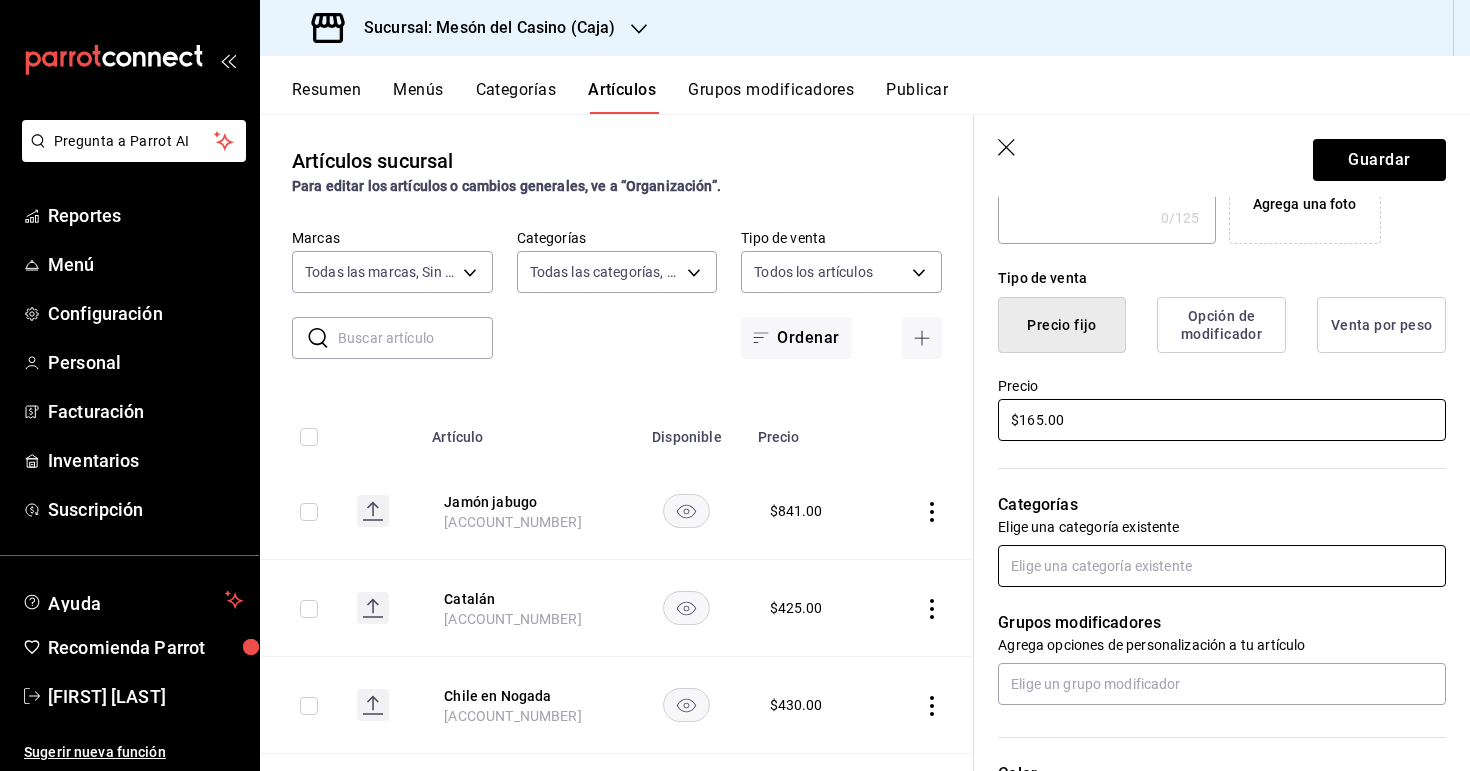 type on "$165.00" 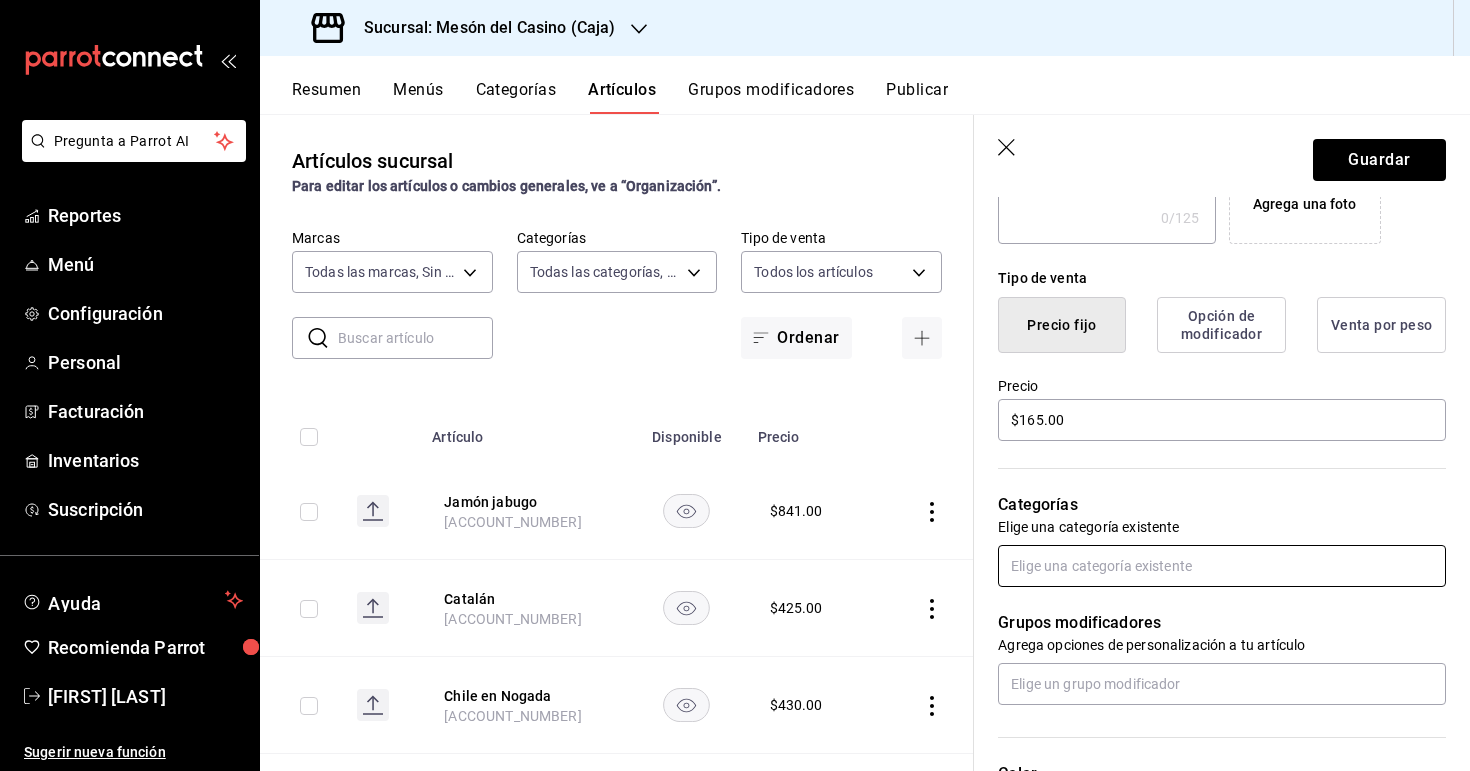 click at bounding box center (1222, 566) 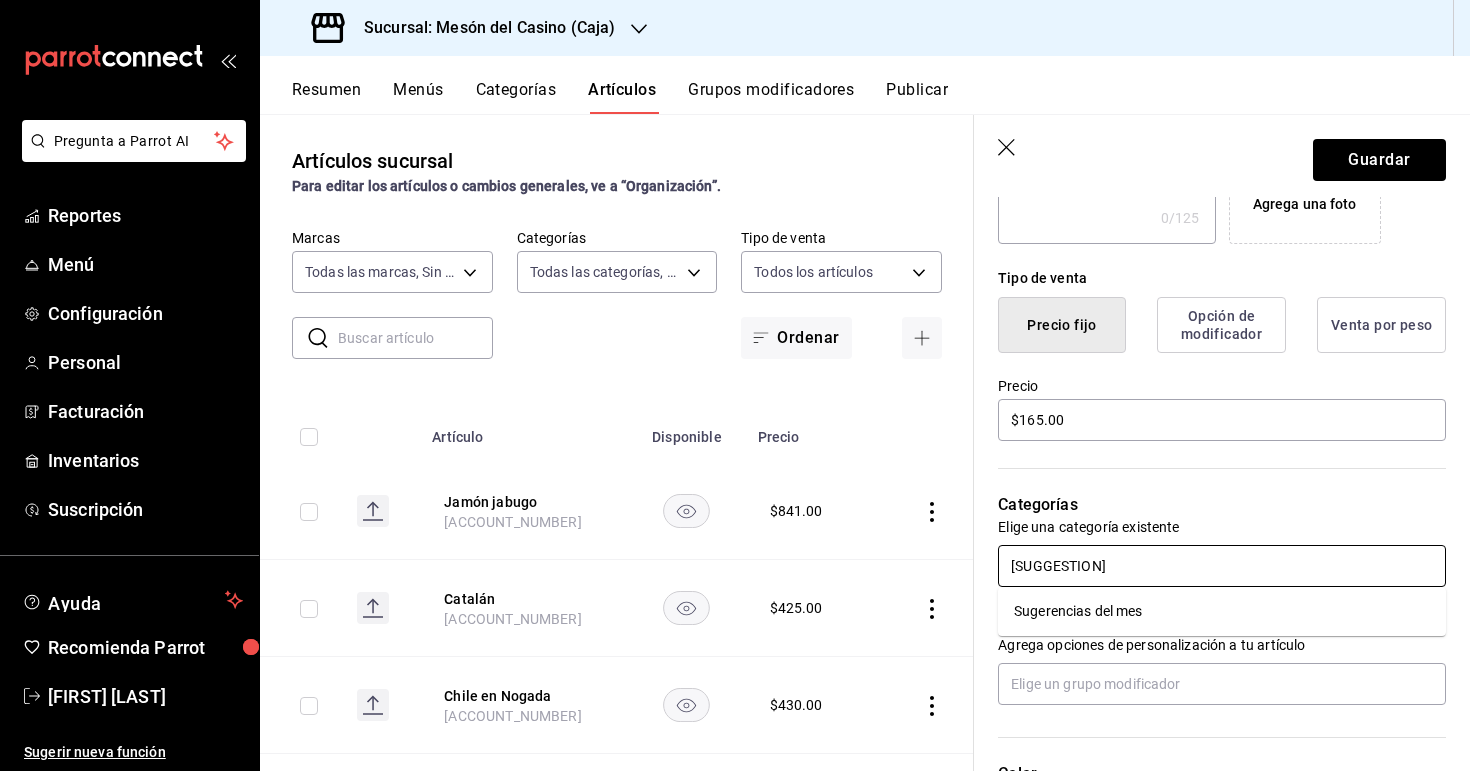 type on "[SUGGESTION]" 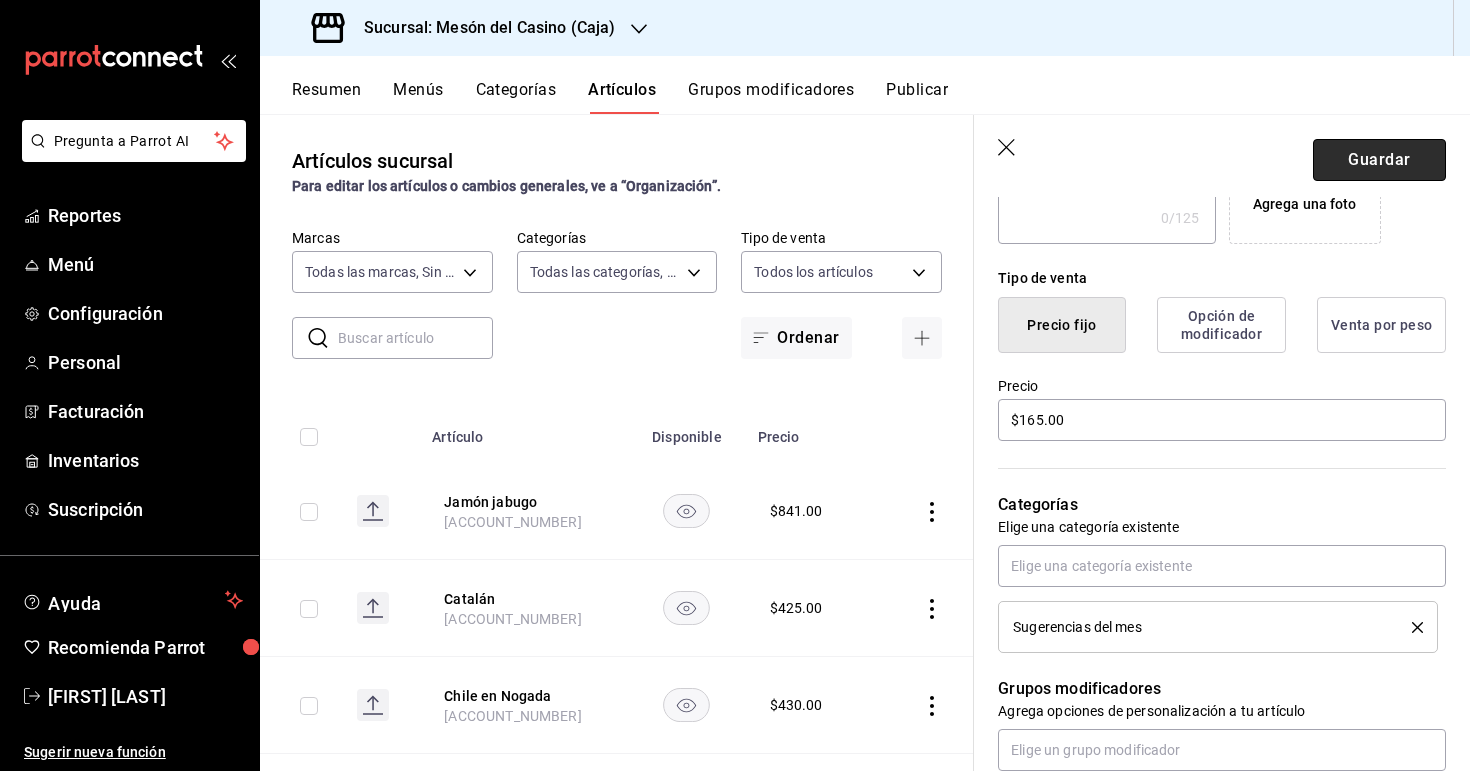 click on "Guardar" at bounding box center [1379, 160] 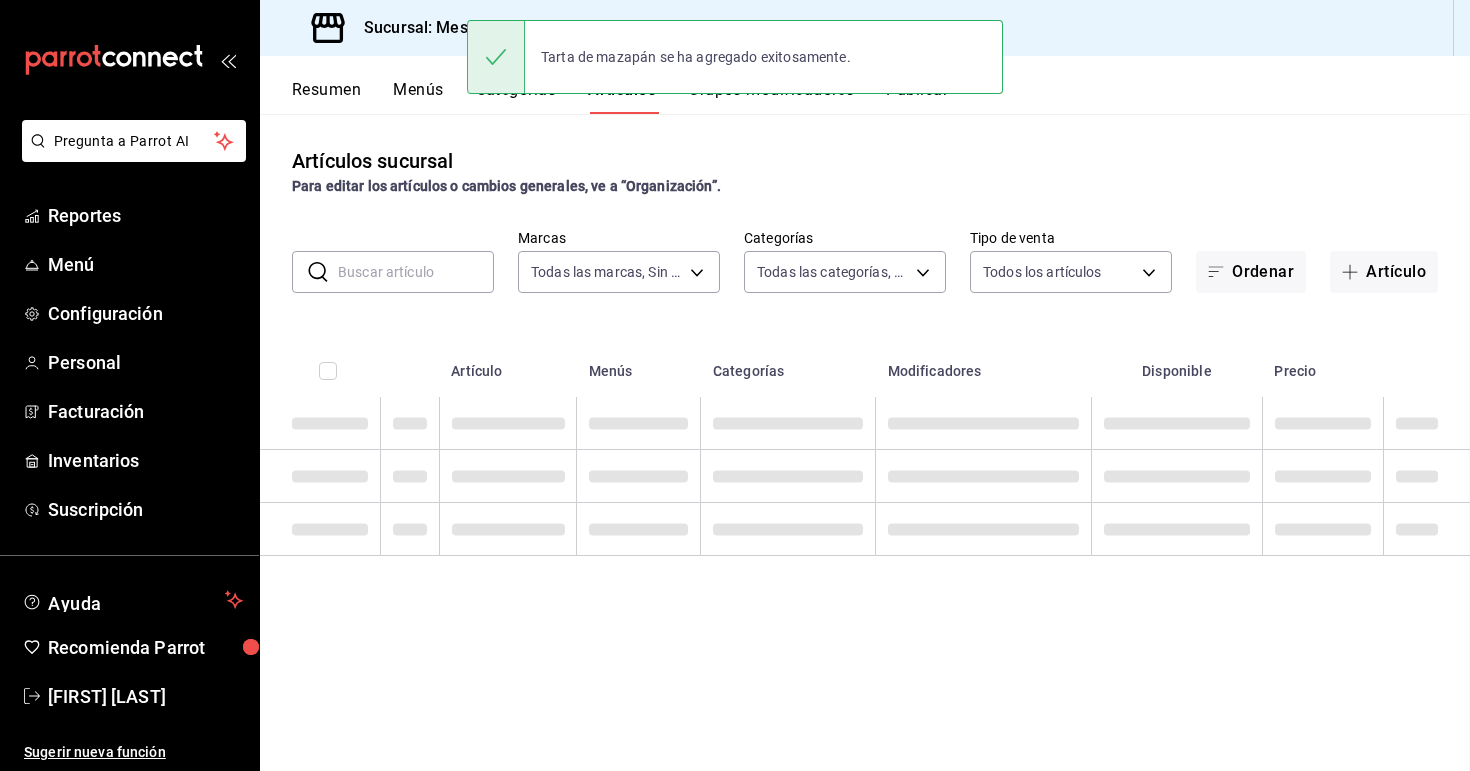 scroll, scrollTop: 0, scrollLeft: 0, axis: both 